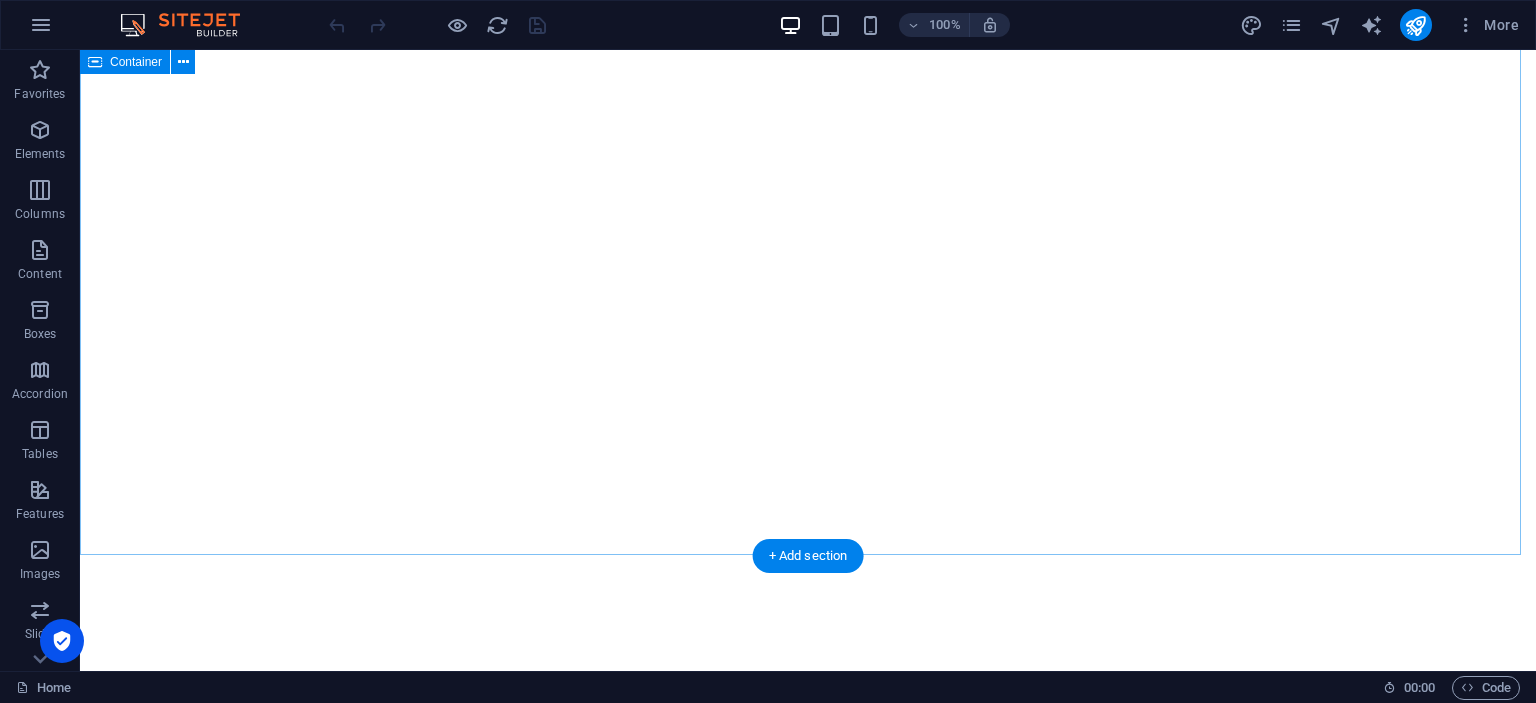 scroll, scrollTop: 0, scrollLeft: 0, axis: both 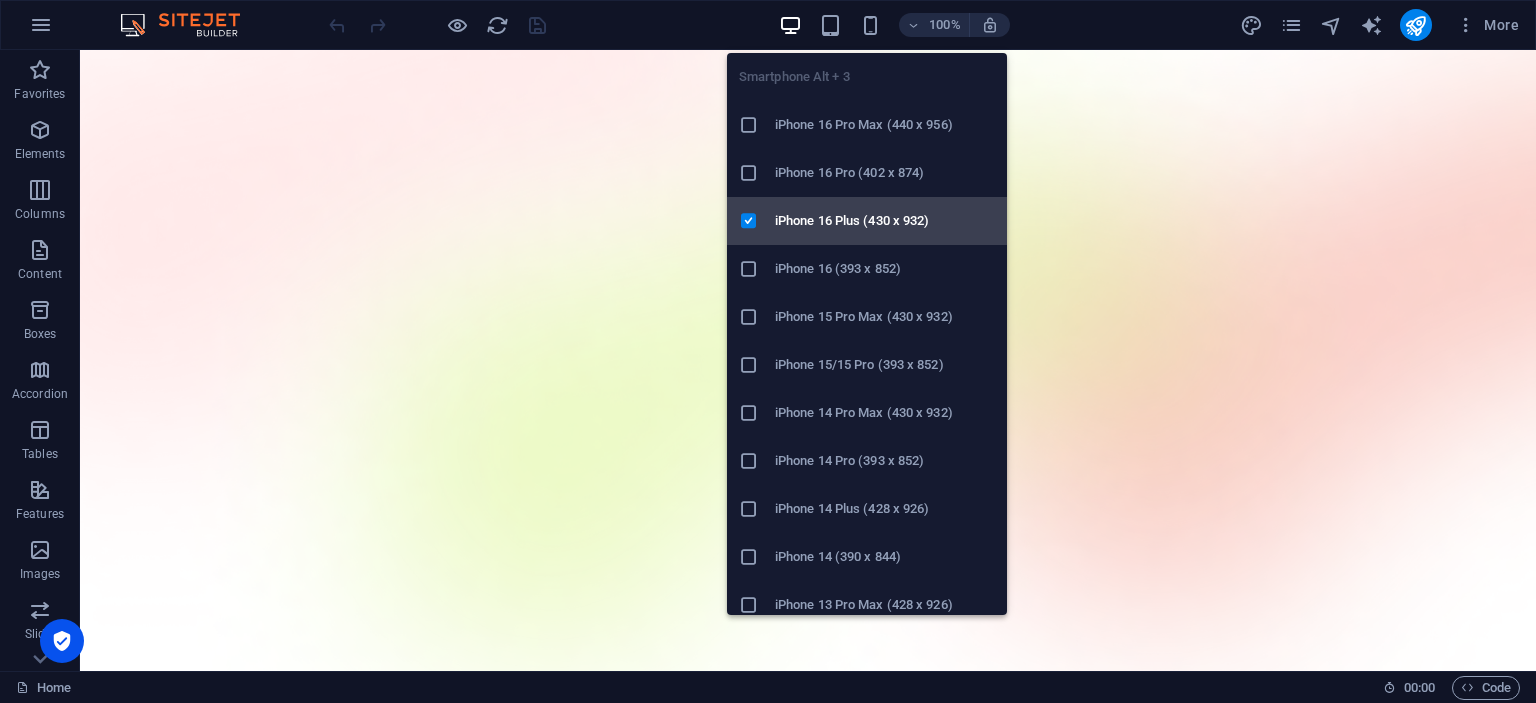 click on "iPhone 16 Plus (430 x 932)" at bounding box center [885, 221] 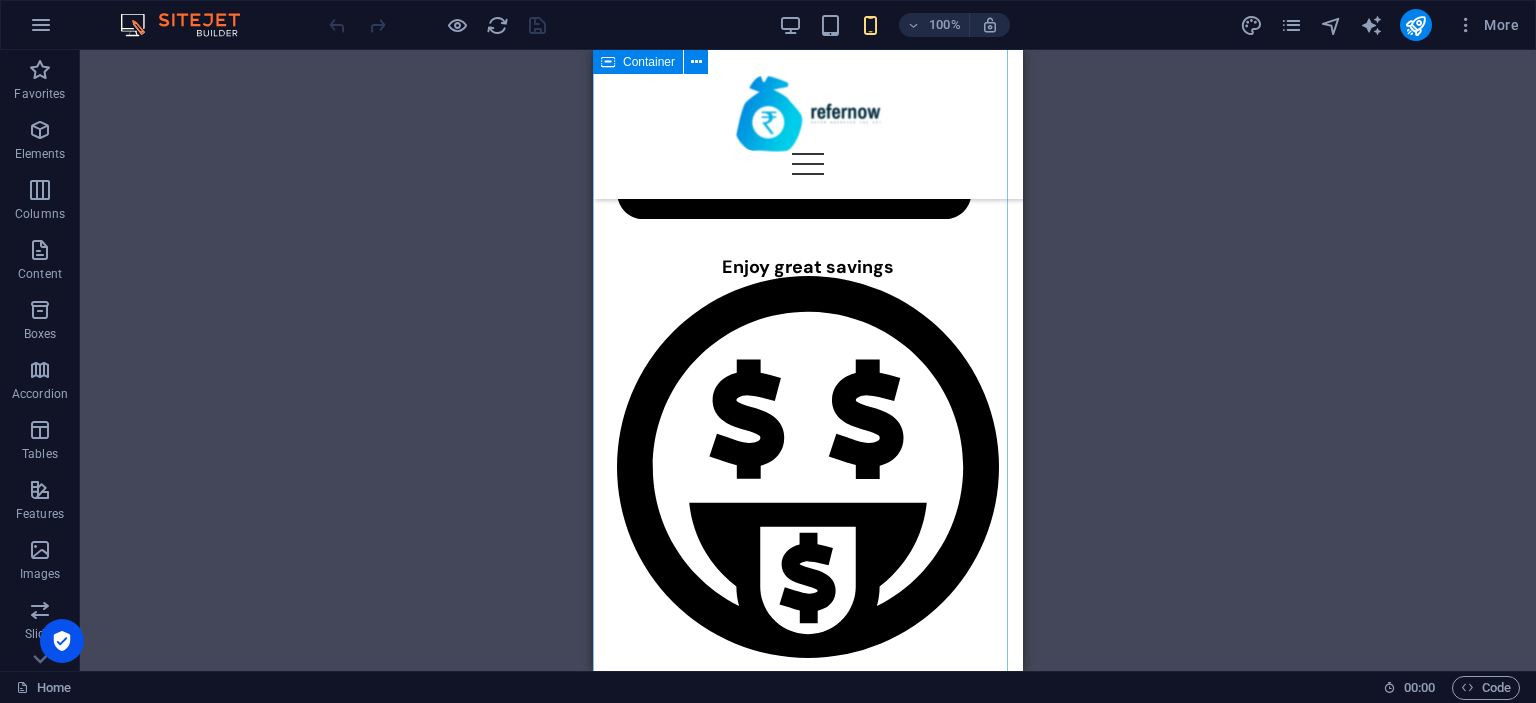 scroll, scrollTop: 1100, scrollLeft: 0, axis: vertical 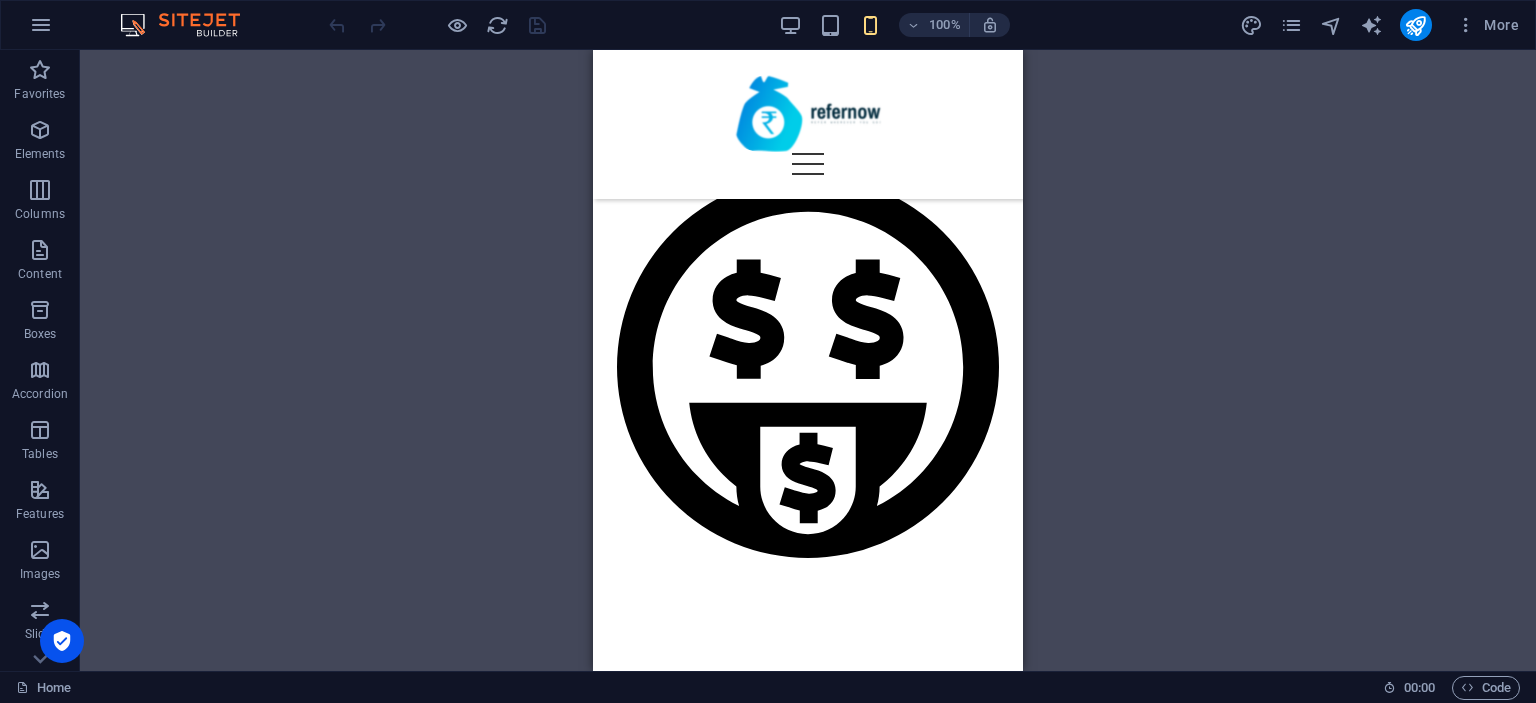 click on "Drag here to replace the existing content. Press “Ctrl” if you want to create a new element.
H1   Banner   Banner   Container   Menu   Banner   Menu Bar   Text   H4   Text   Container   Container   Boxes   Container   Image   Container   Text   Spacer   Container   Spacer   Plans   Container   Container   3 columns   Image   Spacer   Container   Text   Spacer" at bounding box center (808, 360) 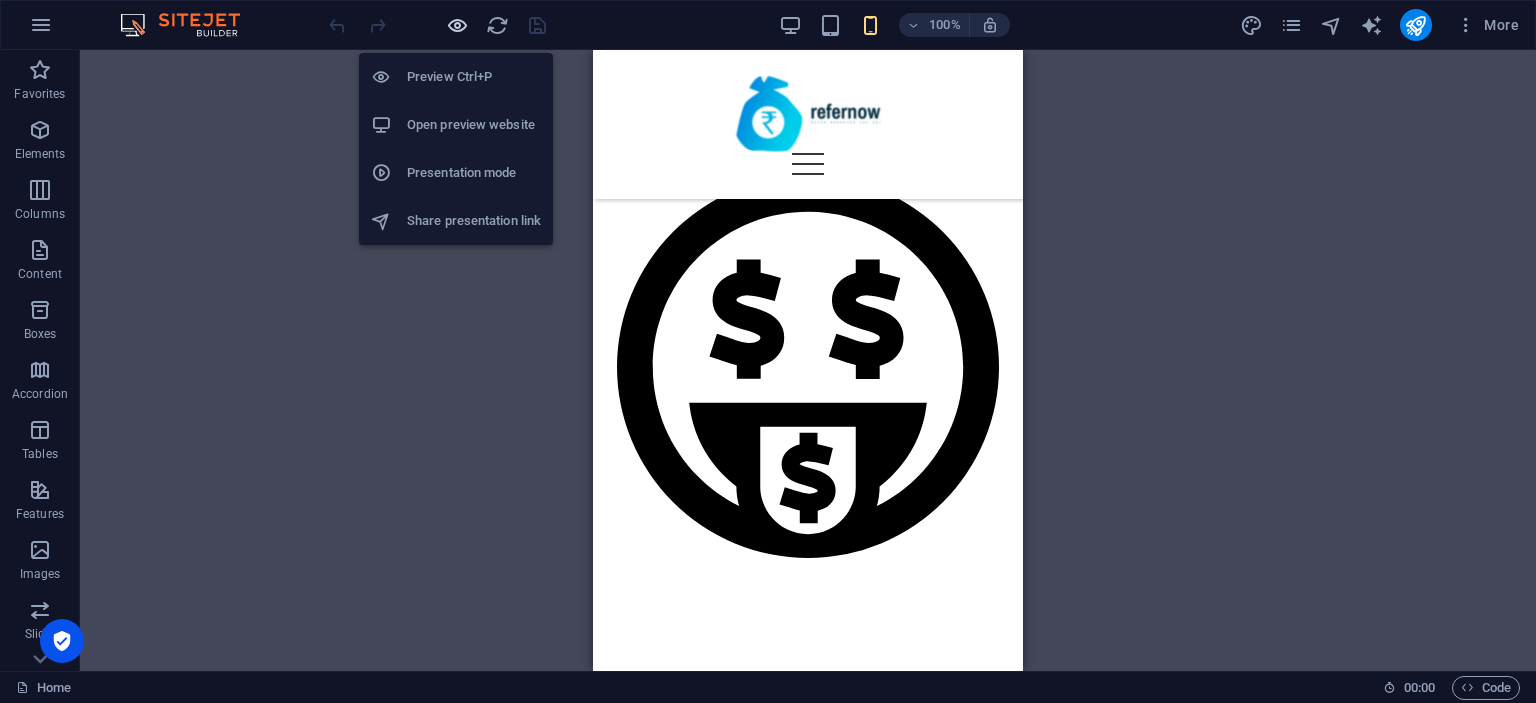 click at bounding box center [457, 25] 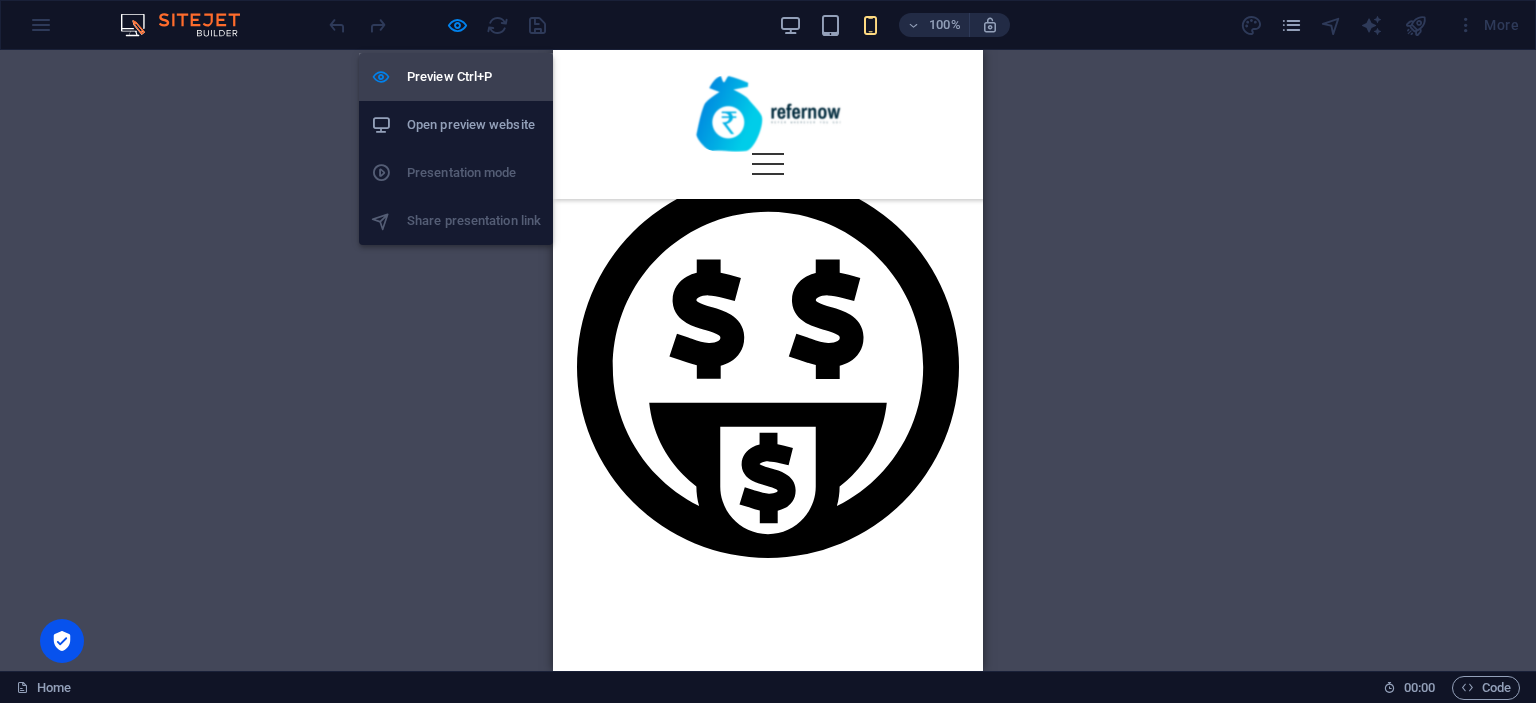 click on "Preview Ctrl+P" at bounding box center [474, 77] 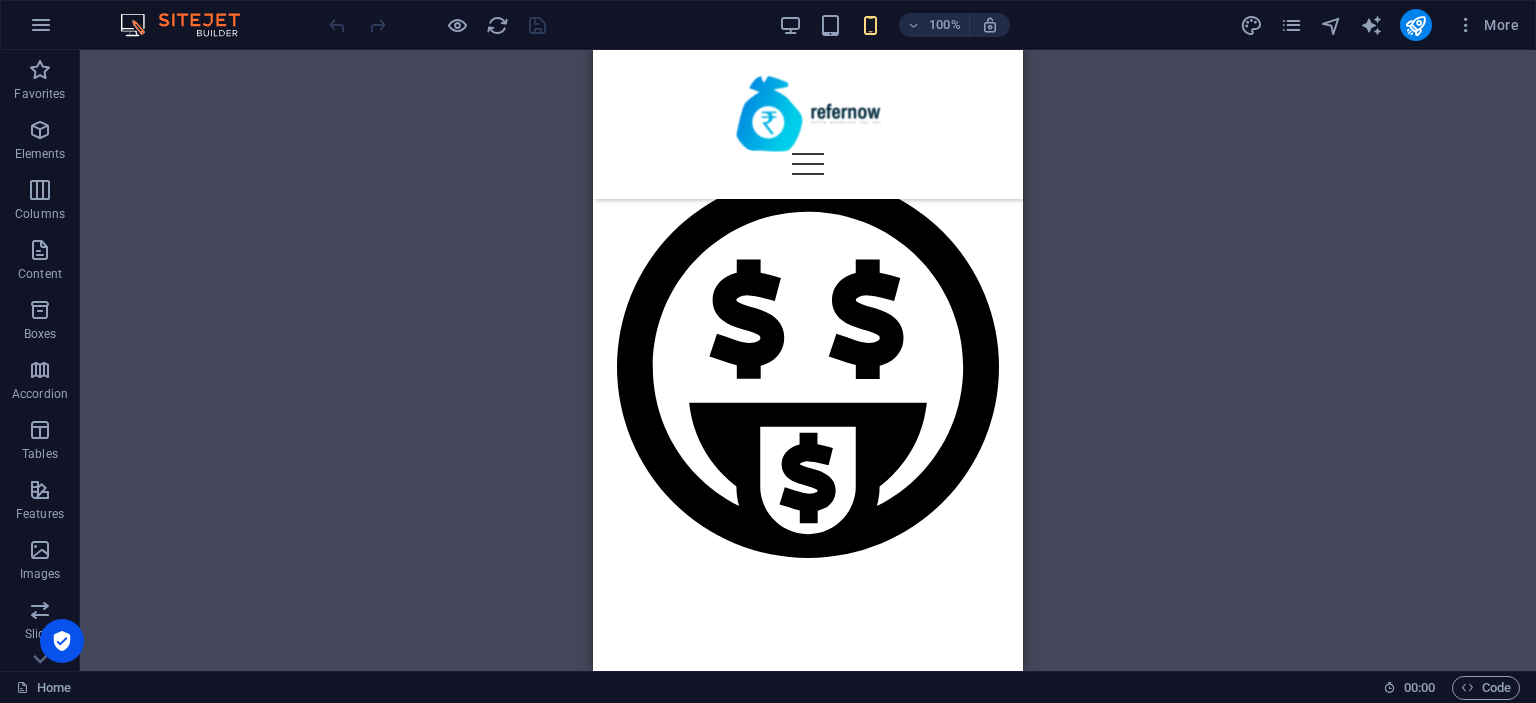 click on "Drag here to replace the existing content. Press “Ctrl” if you want to create a new element.
H1   Banner   Banner   Container   Menu   Menu Bar   Text   H4   Text   Container   Container   Boxes   Container   Image   Container   Text   Spacer   Container   Spacer   Plans   Container   Container   3 columns   Image   Spacer   Container   Text   Spacer   Logo" at bounding box center (808, 360) 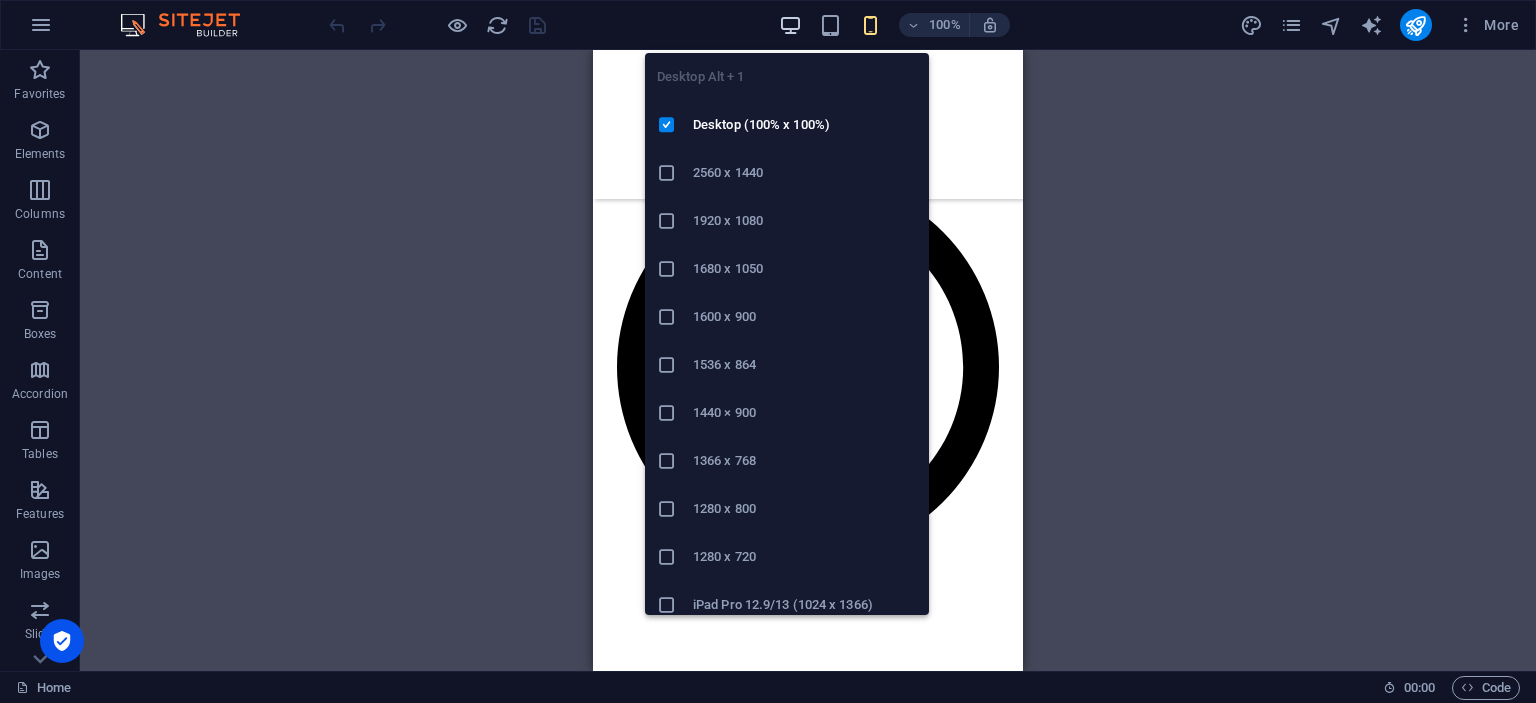 click at bounding box center (790, 25) 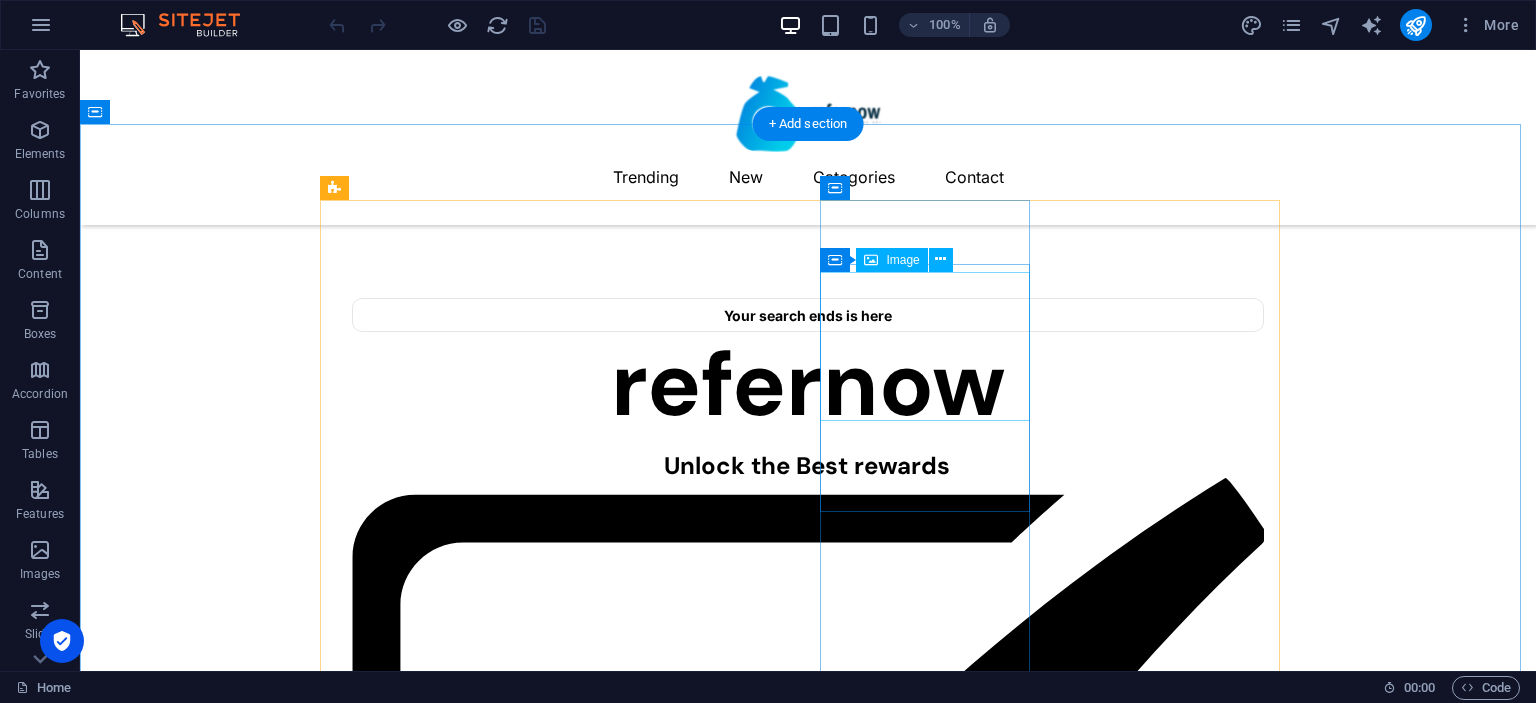 scroll, scrollTop: 700, scrollLeft: 0, axis: vertical 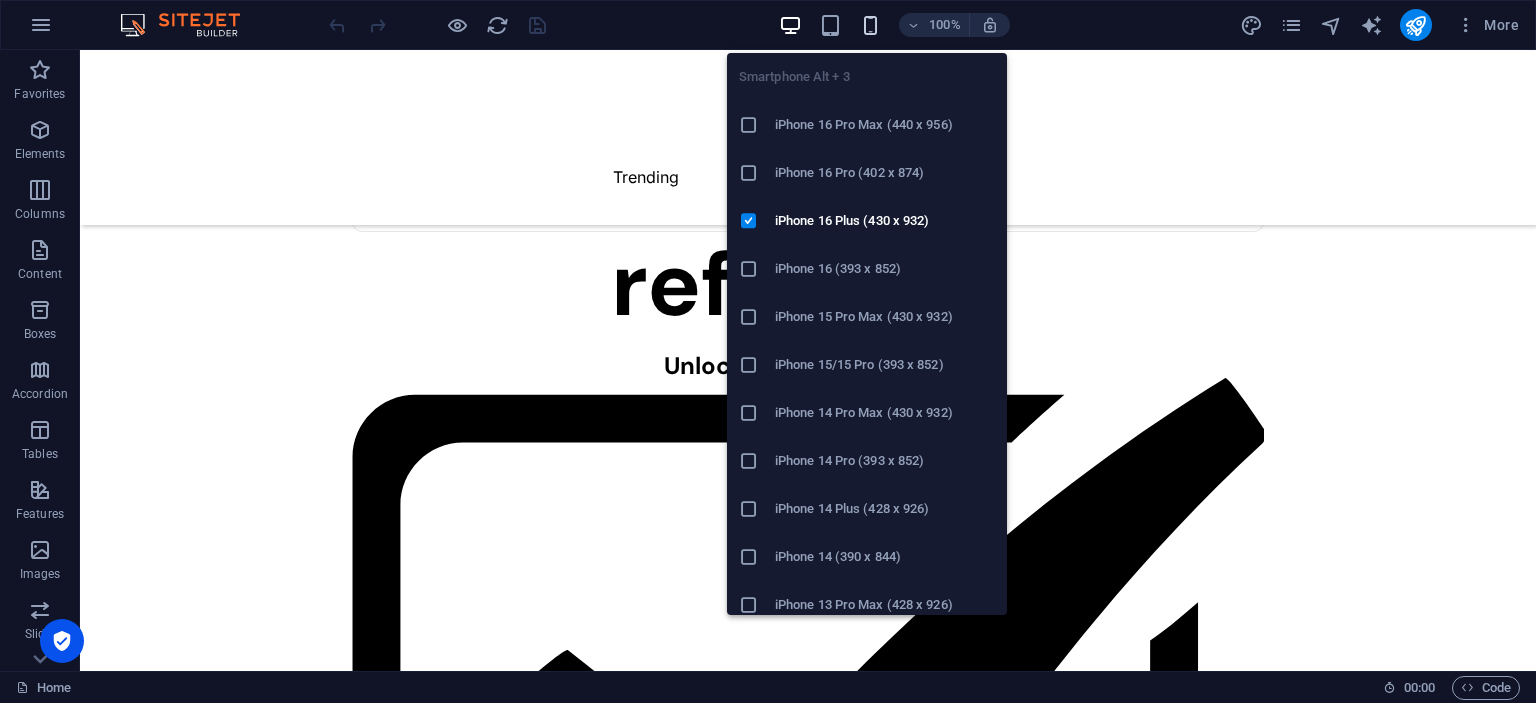 click at bounding box center (870, 25) 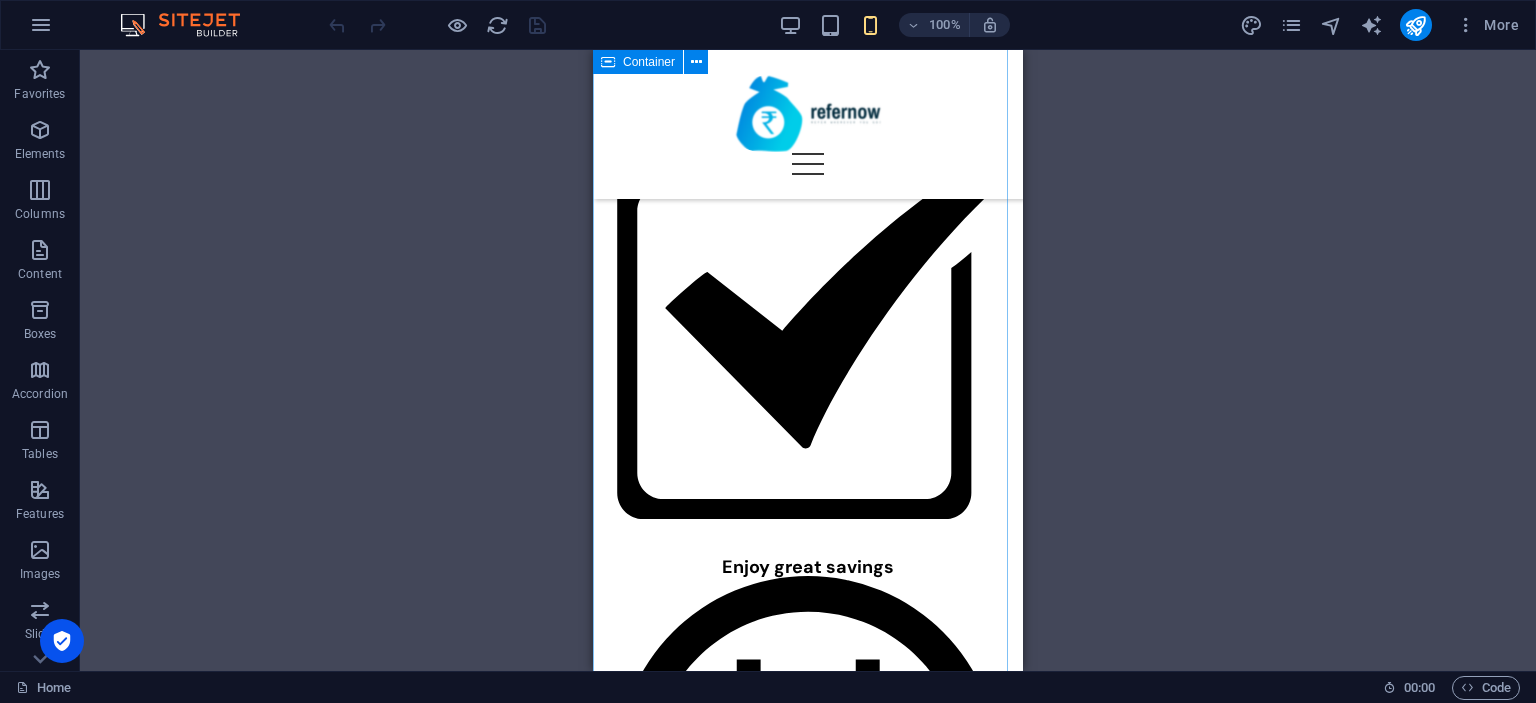 scroll, scrollTop: 500, scrollLeft: 0, axis: vertical 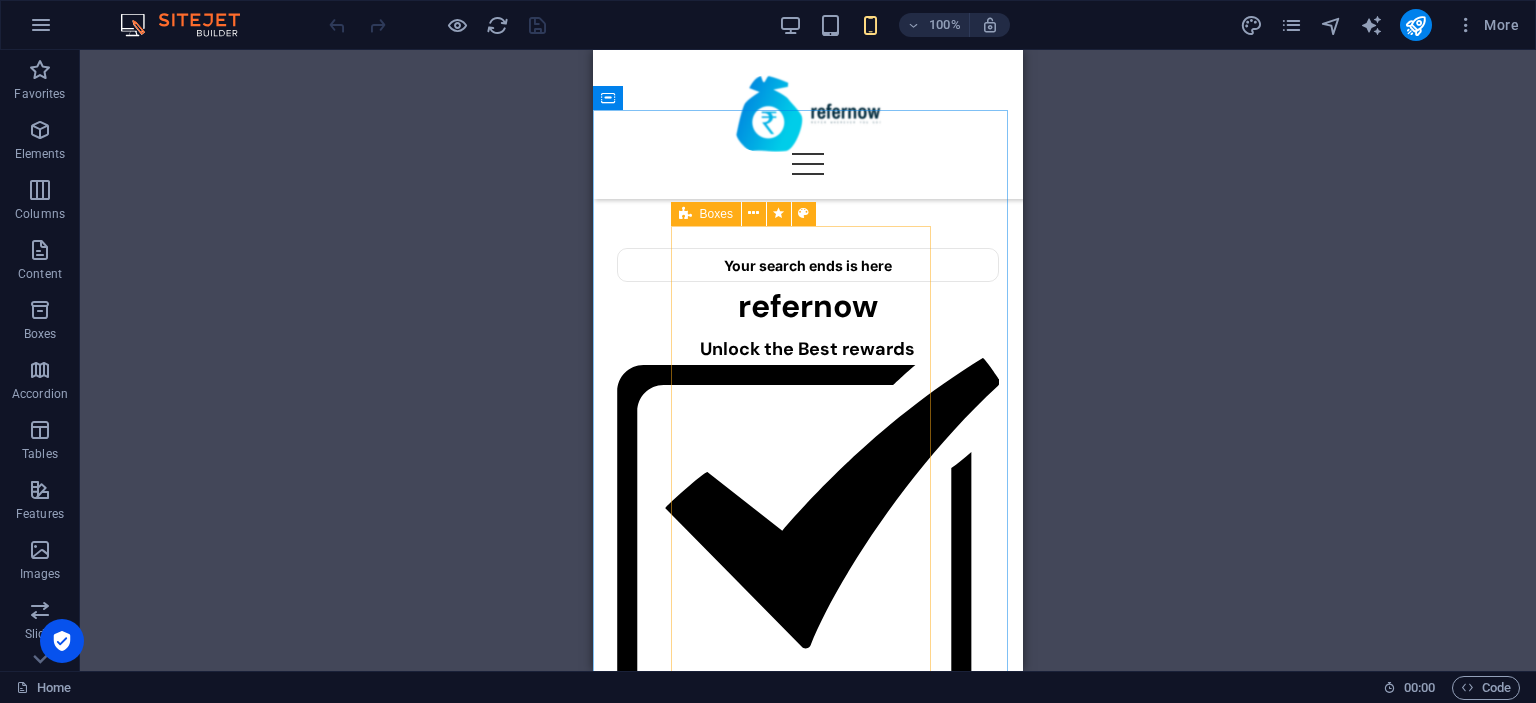click at bounding box center (685, 214) 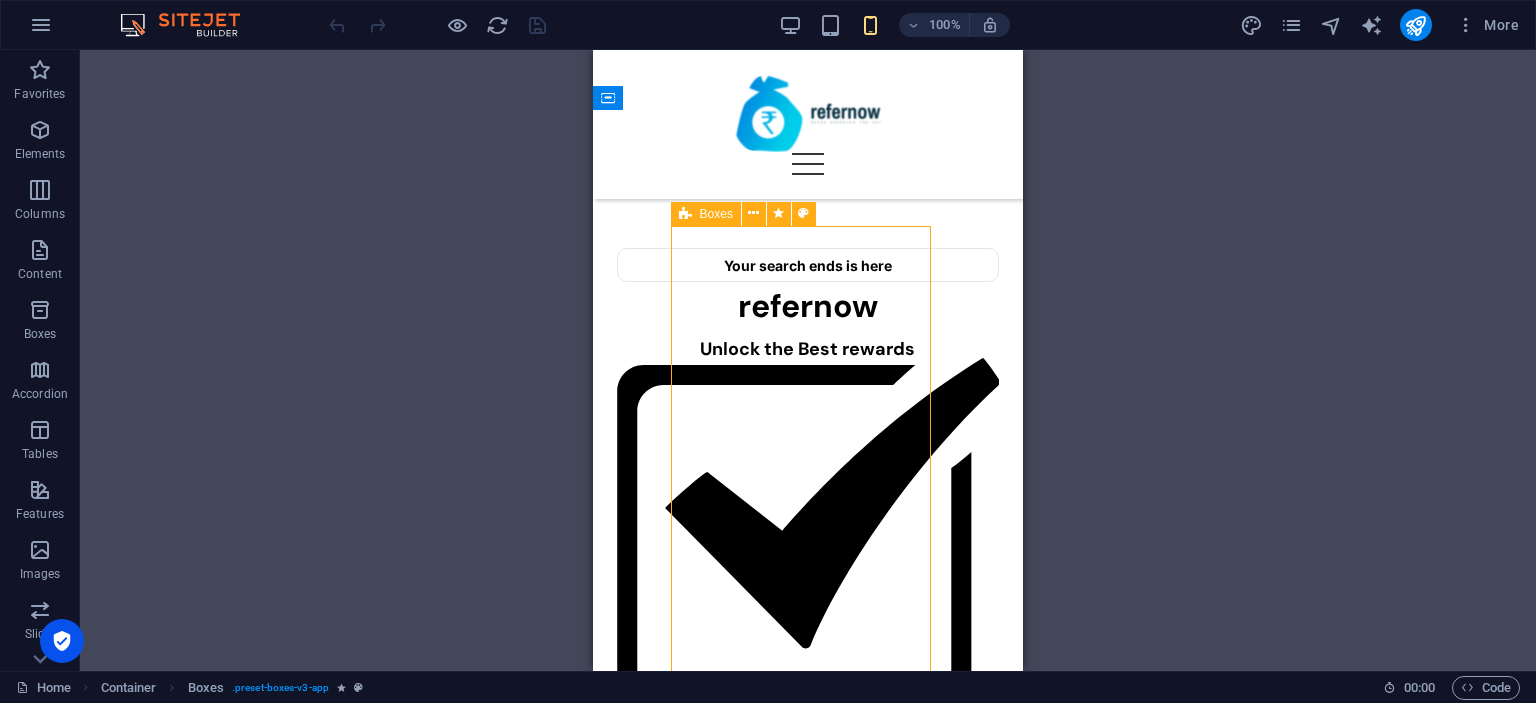 click on "Boxes" at bounding box center (706, 214) 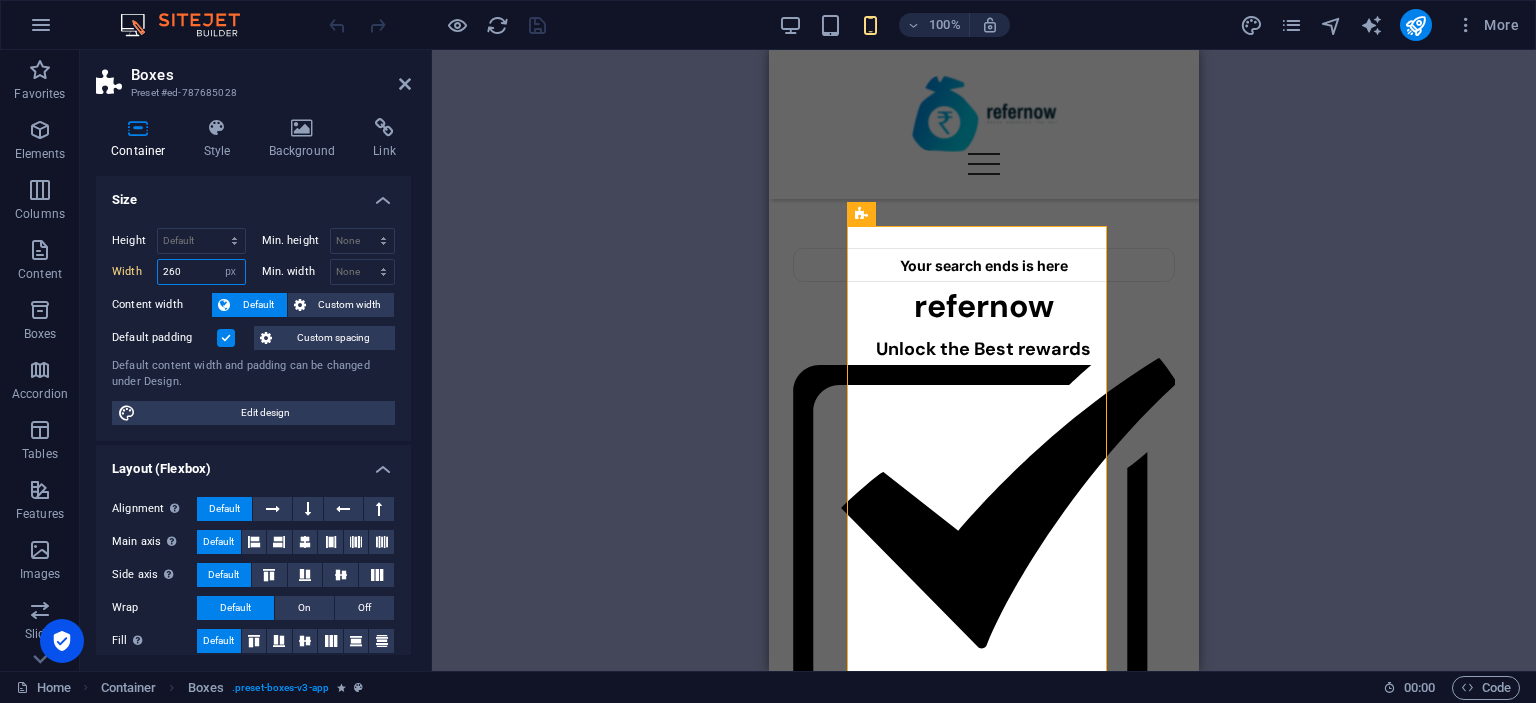 click on "260" at bounding box center [201, 272] 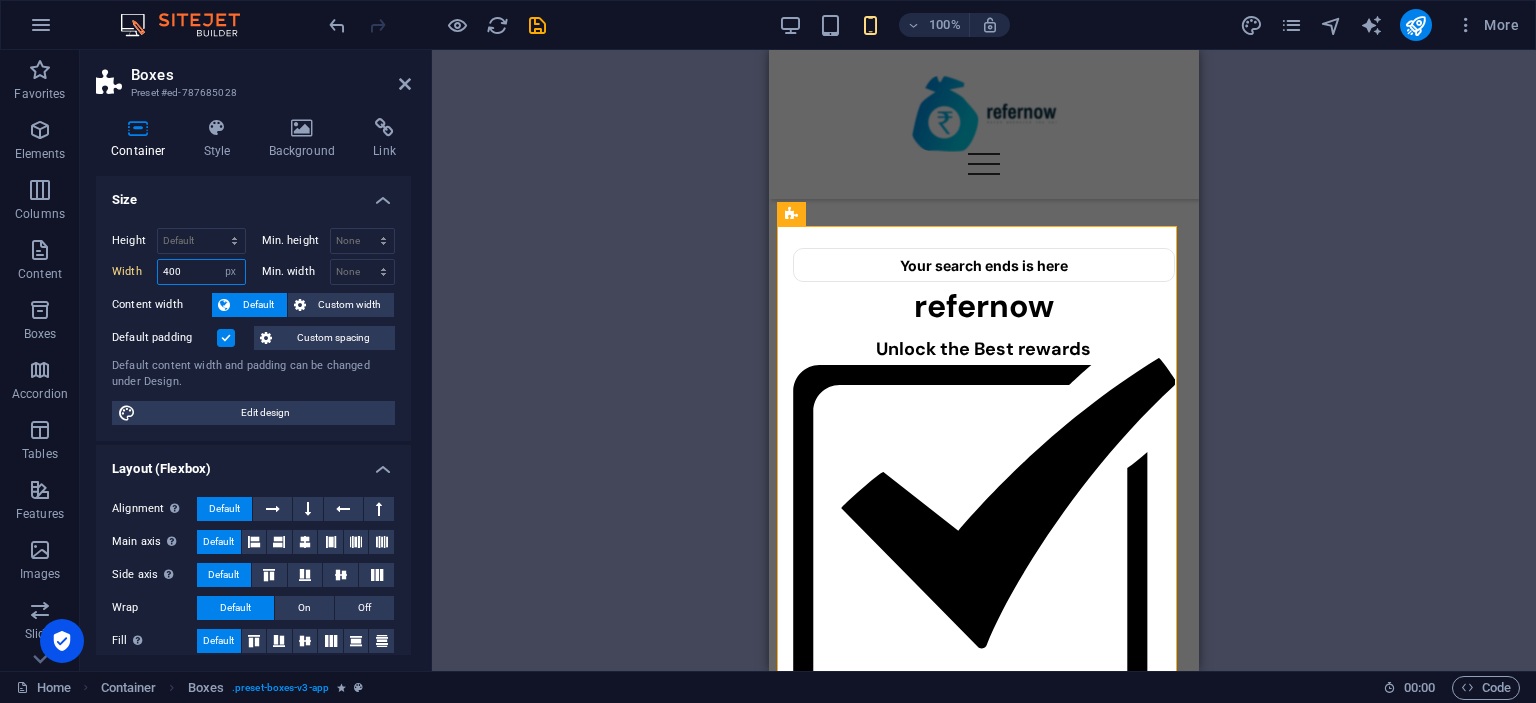 click on "400" at bounding box center (201, 272) 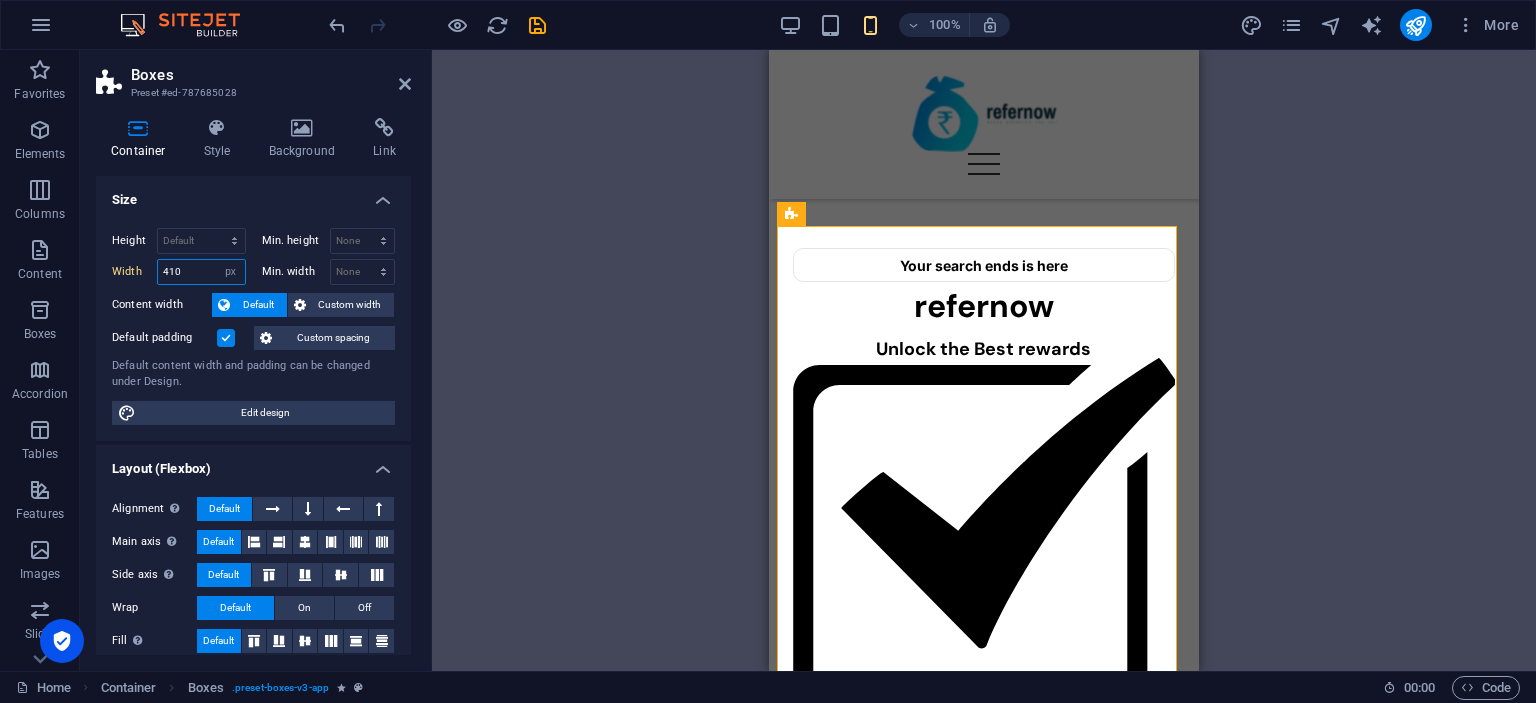 type on "410" 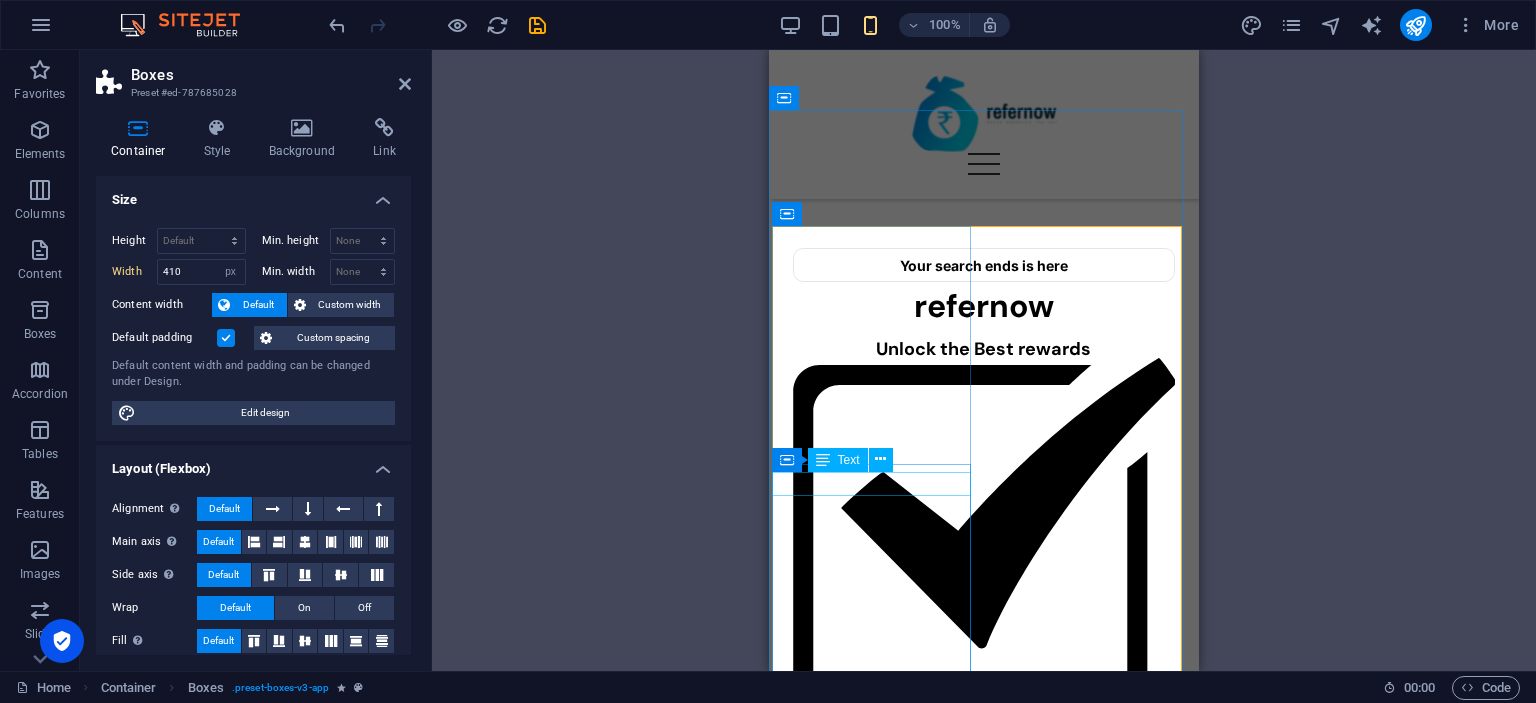 scroll, scrollTop: 700, scrollLeft: 0, axis: vertical 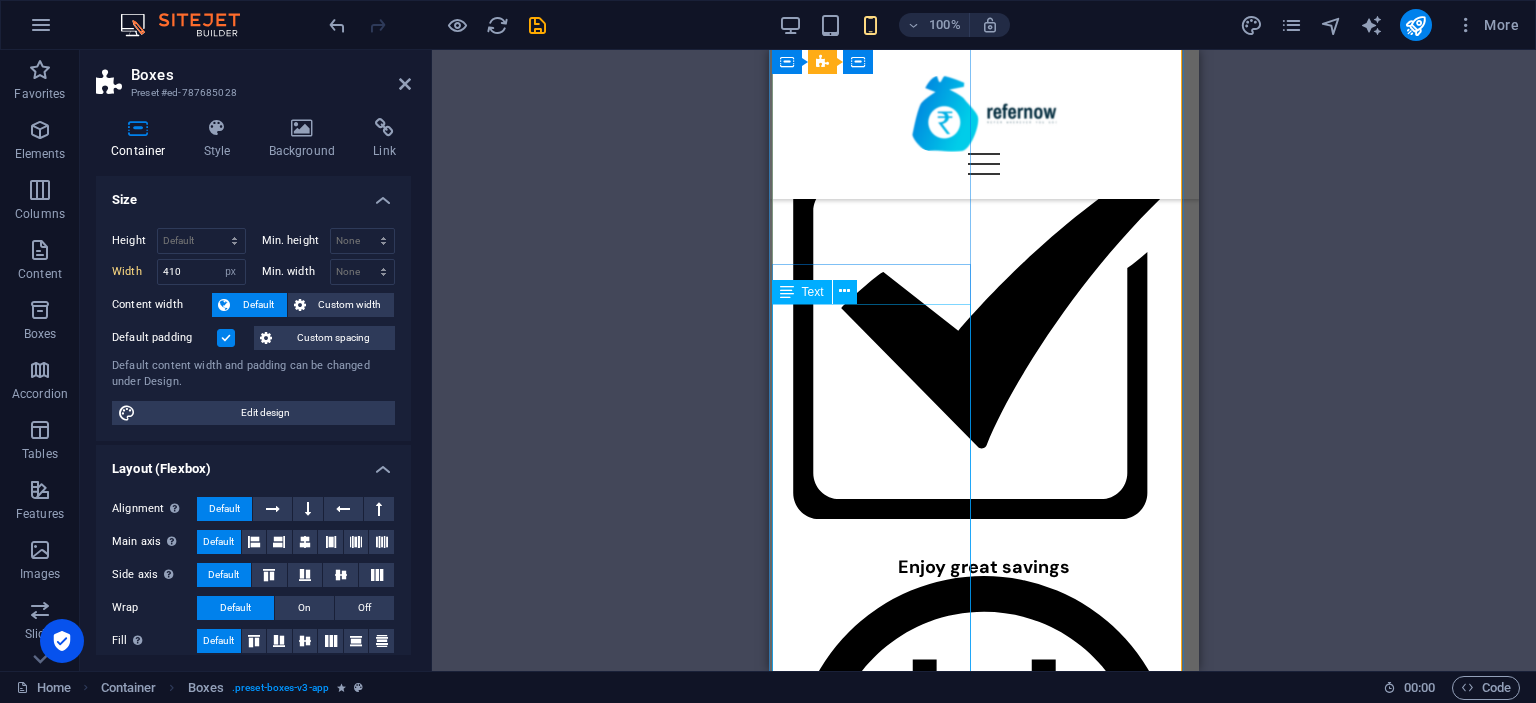 click on "Use CRED to pay all your credit card bills, utility payment, special deal shopping and super quick, rewarding UPI payment. We recommend you to try it too. So here's one of my invites -  [URL][DOMAIN_NAME] . Use it to claim your membership right away and make any bill payment to earn up to ₹250 in assured cashback." at bounding box center [868, 2547] 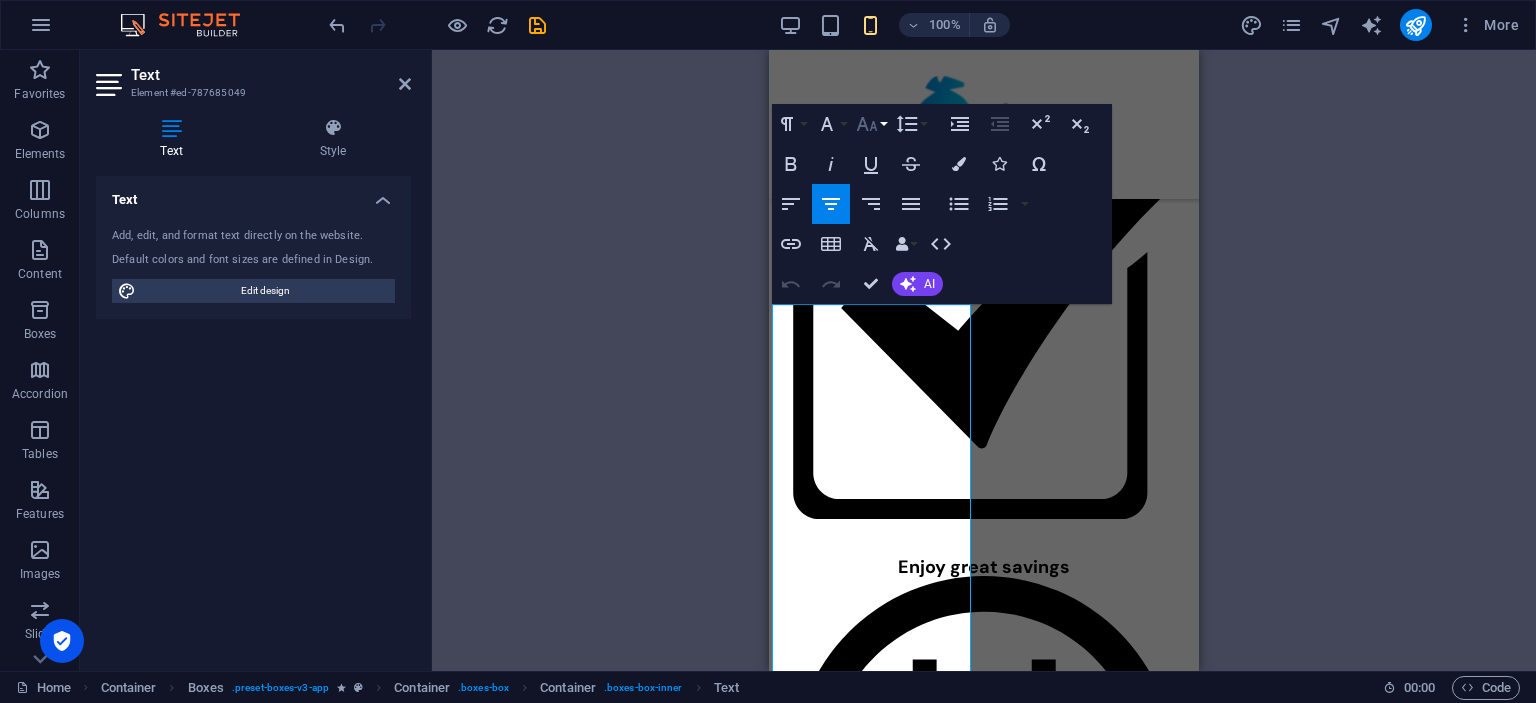 click on "Font Size" at bounding box center [871, 124] 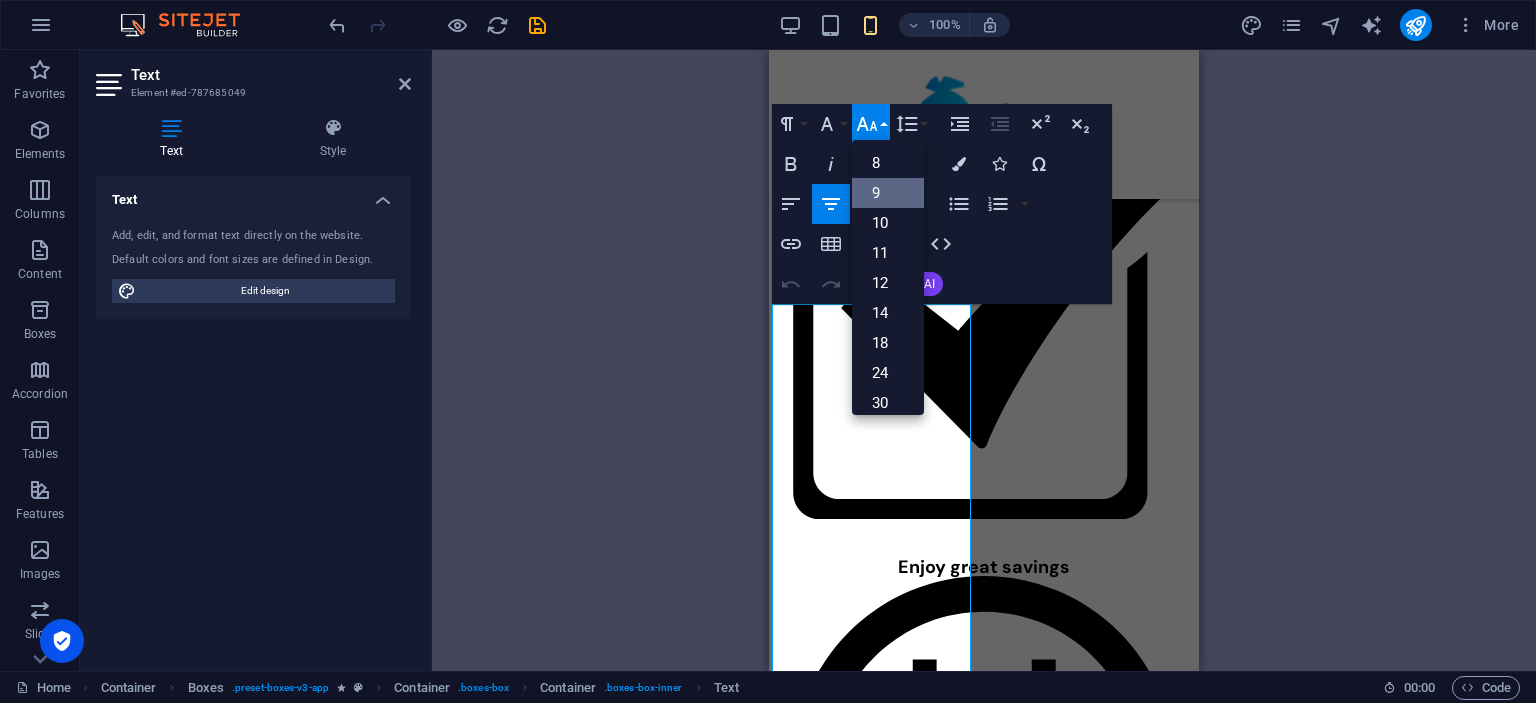 click on "9" at bounding box center [888, 193] 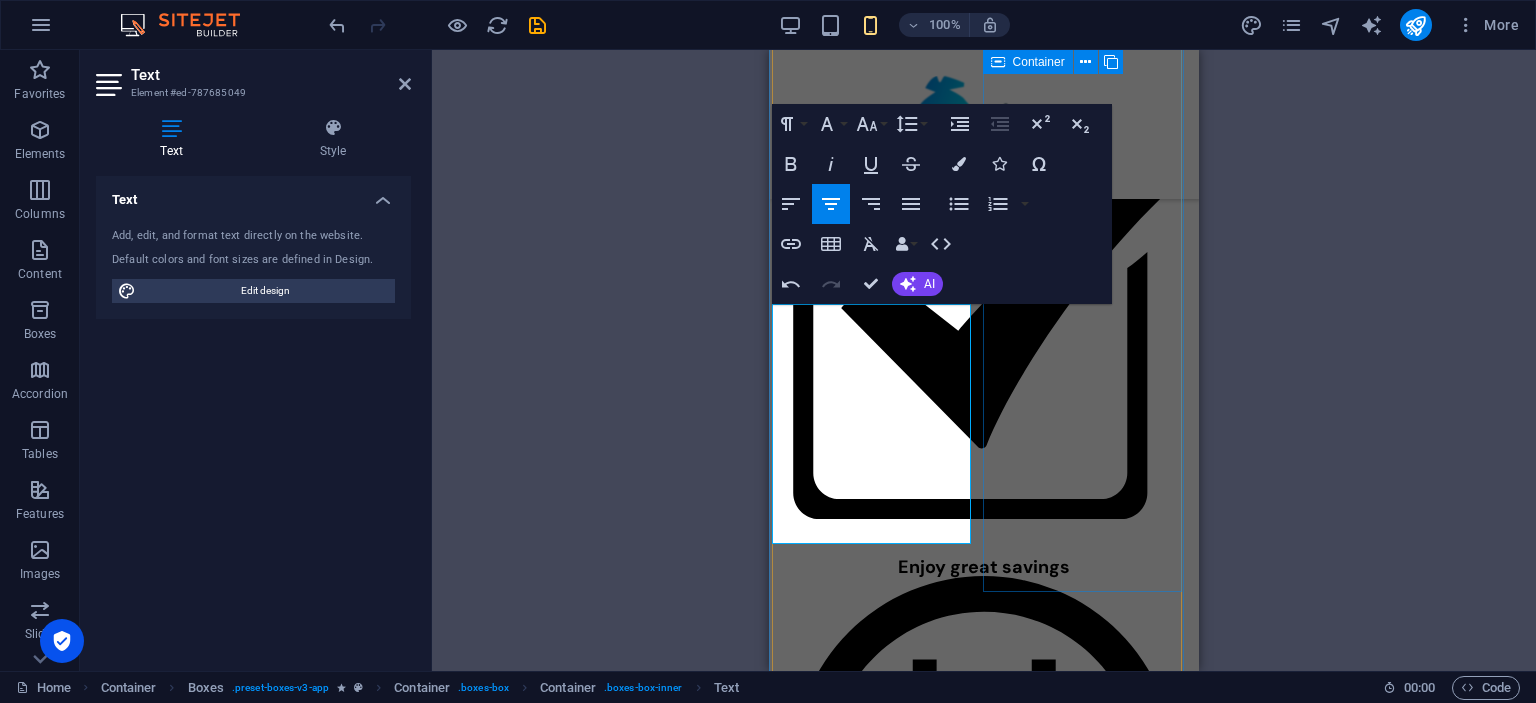 click on "UPSTOX Set and track goals with manageable task breakdowns." at bounding box center (868, 2888) 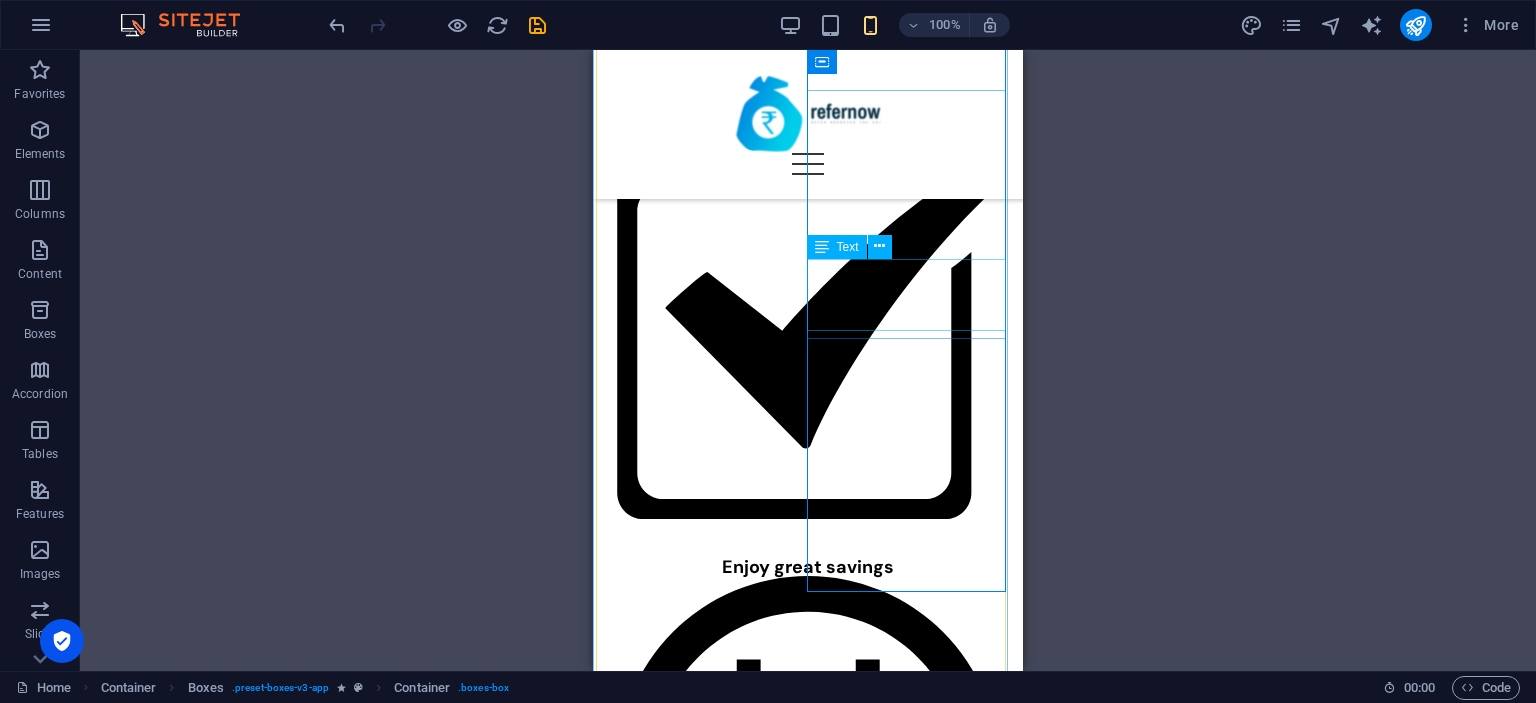 click on "Set and track goals with manageable task breakdowns." at bounding box center [692, 3055] 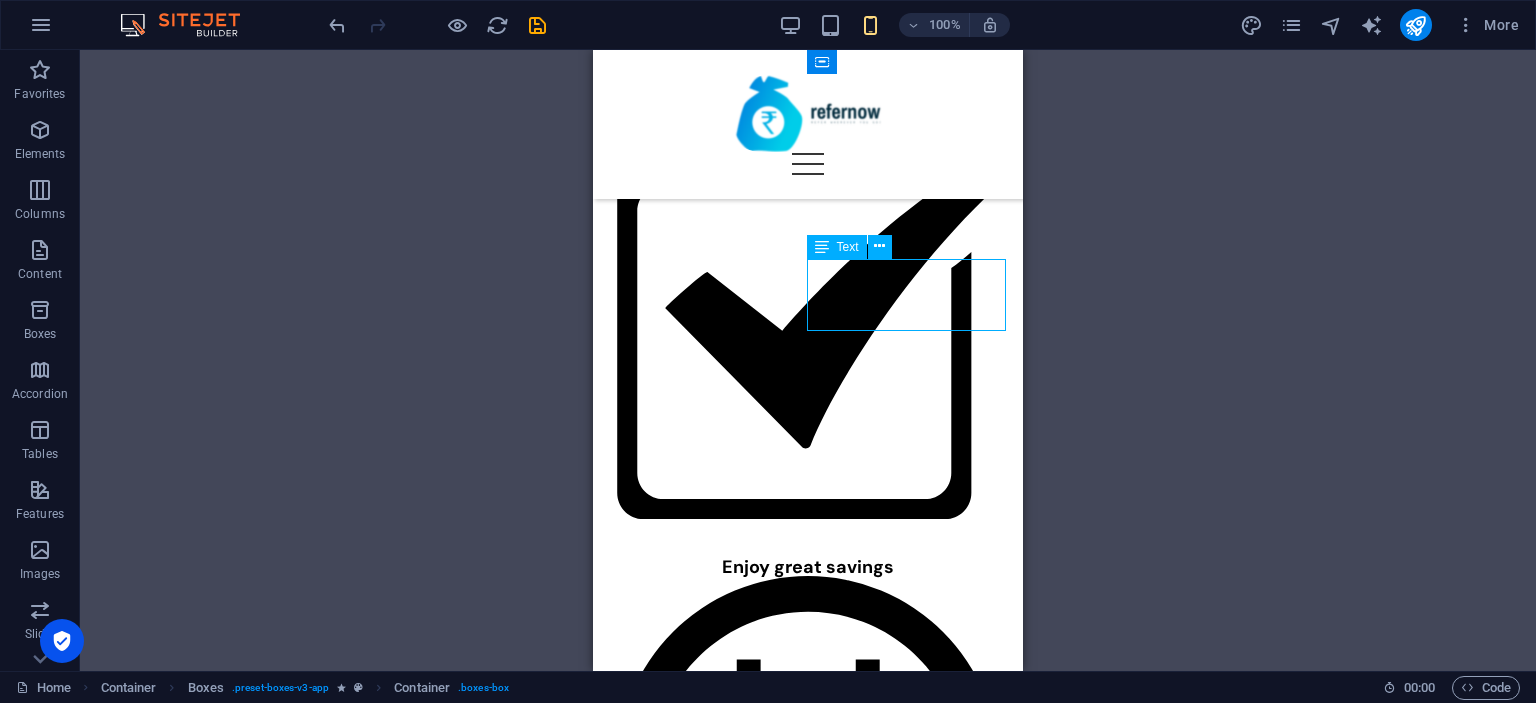 click on "Set and track goals with manageable task breakdowns." at bounding box center [692, 3055] 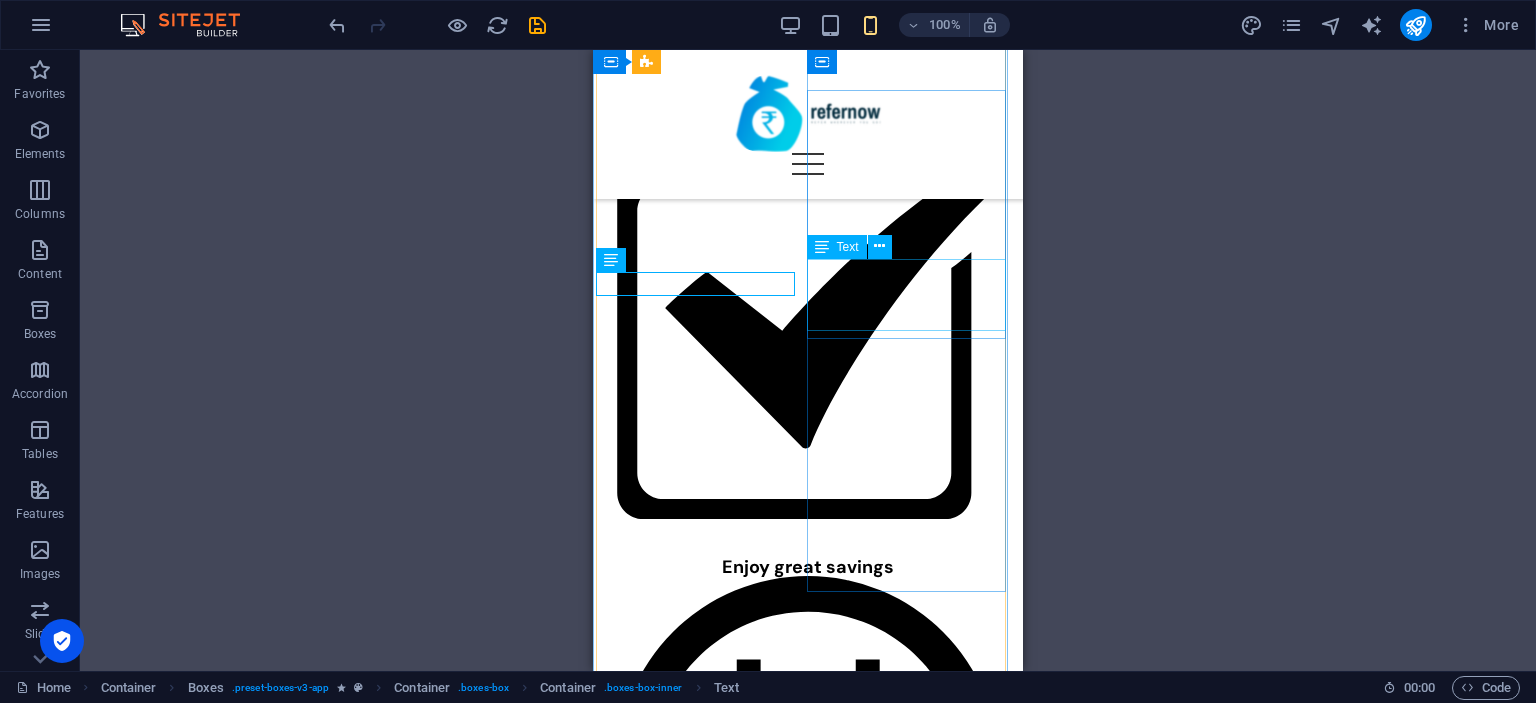 click on "Set and track goals with manageable task breakdowns." at bounding box center (692, 3055) 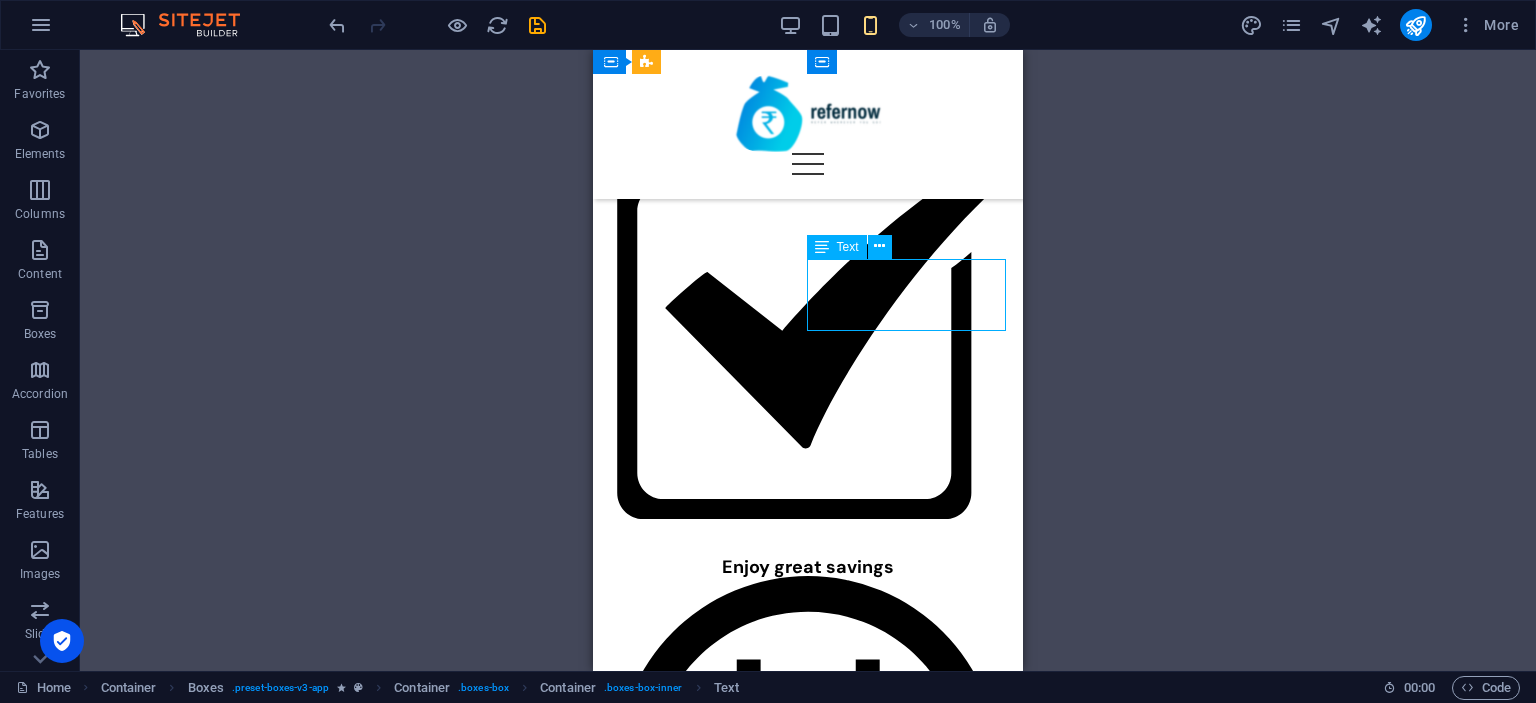 click on "Set and track goals with manageable task breakdowns." at bounding box center (692, 3055) 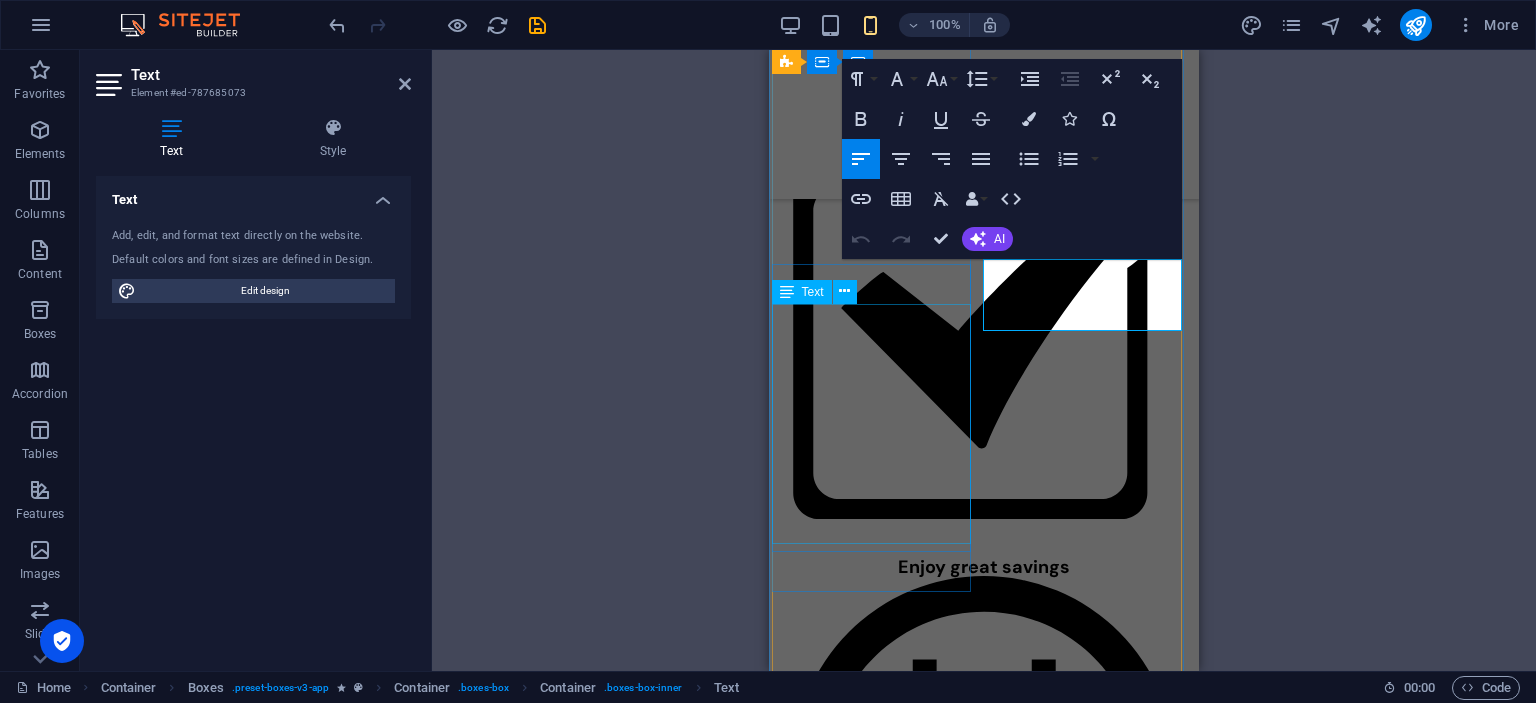 click on "Use CRED to pay all your credit card bills, utility payment, special deal shopping and super quick, rewarding UPI payment. We recommend you to try it too. So here's one of my invites -  [URL][DOMAIN_NAME] . Use it to claim your membership right away and make any bill payment to earn up to ₹250 in assured cashback." at bounding box center [868, 2463] 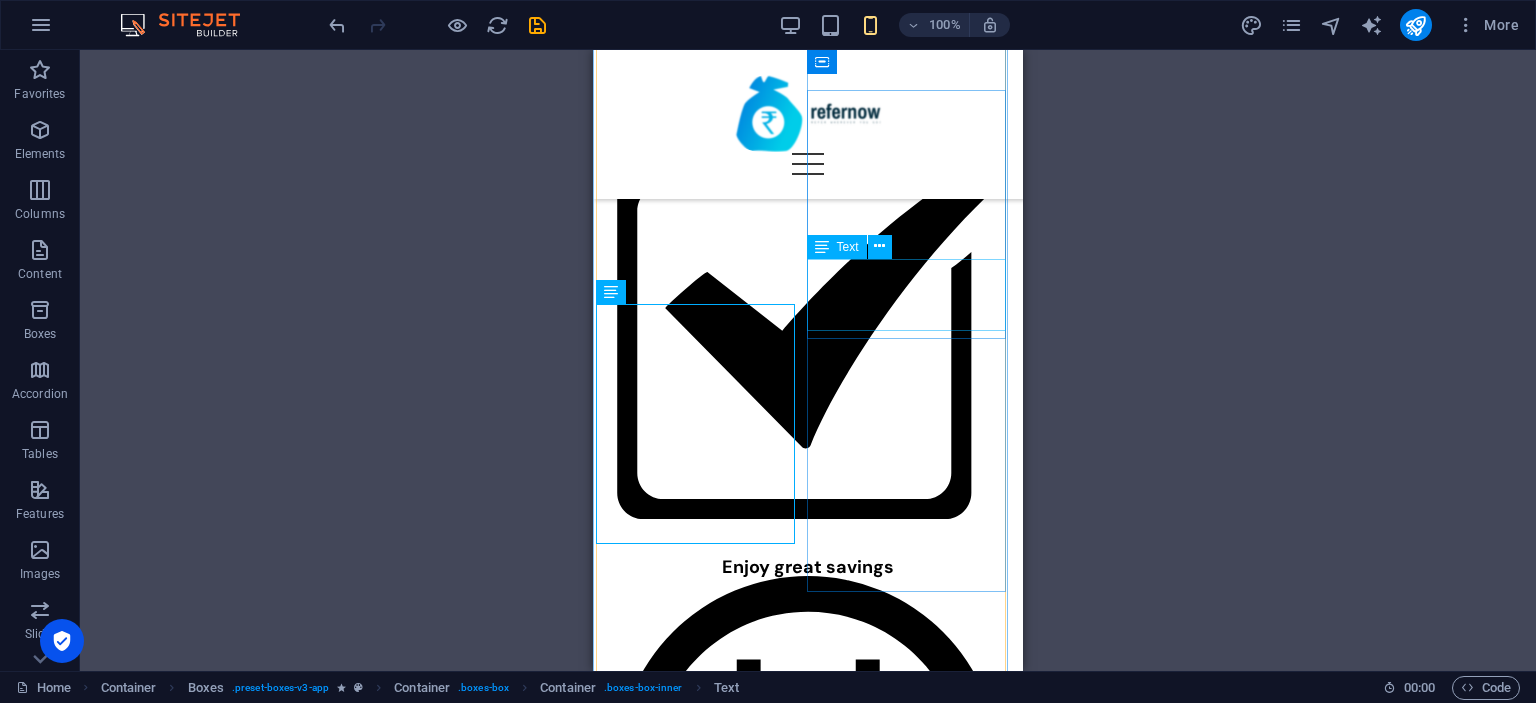 click on "Set and track goals with manageable task breakdowns." at bounding box center (692, 3055) 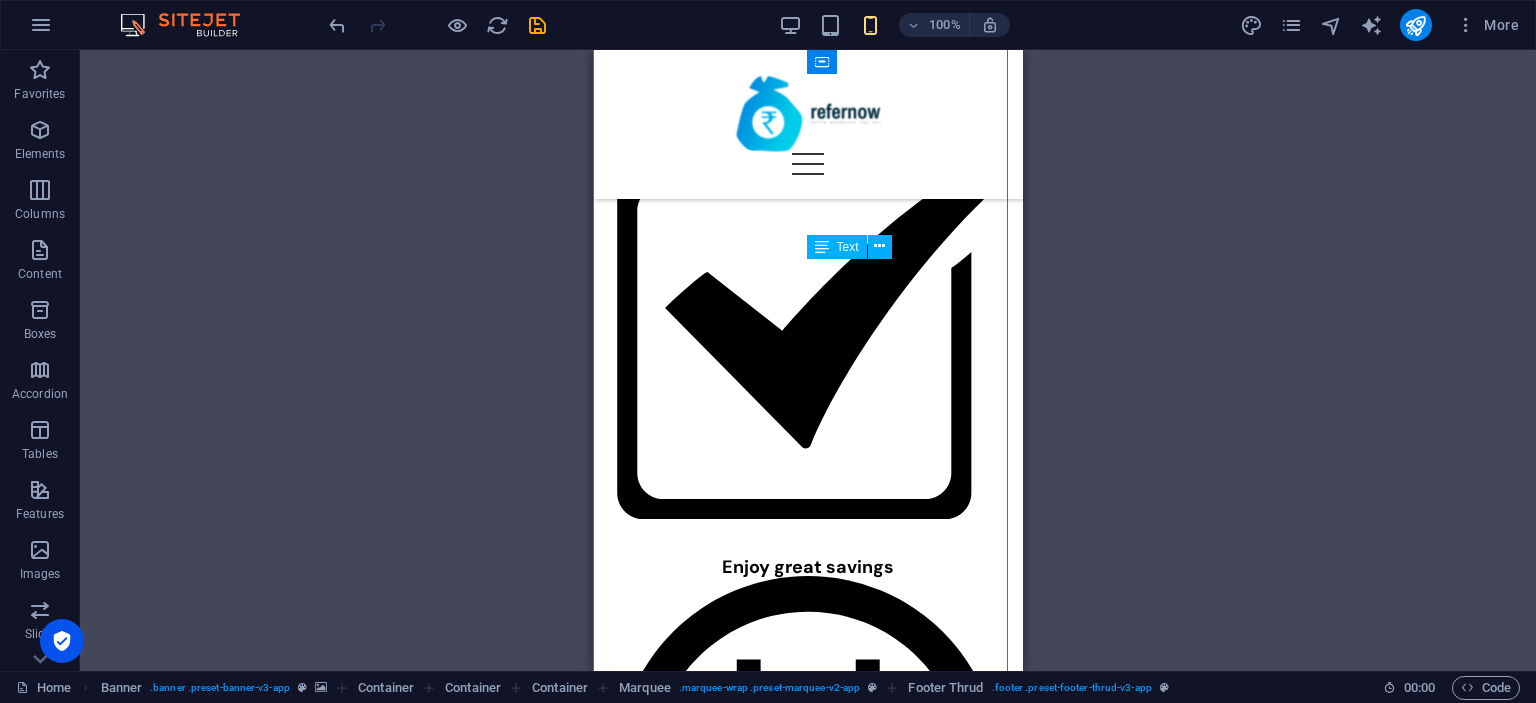click on "Set and track goals with manageable task breakdowns." at bounding box center (692, 3055) 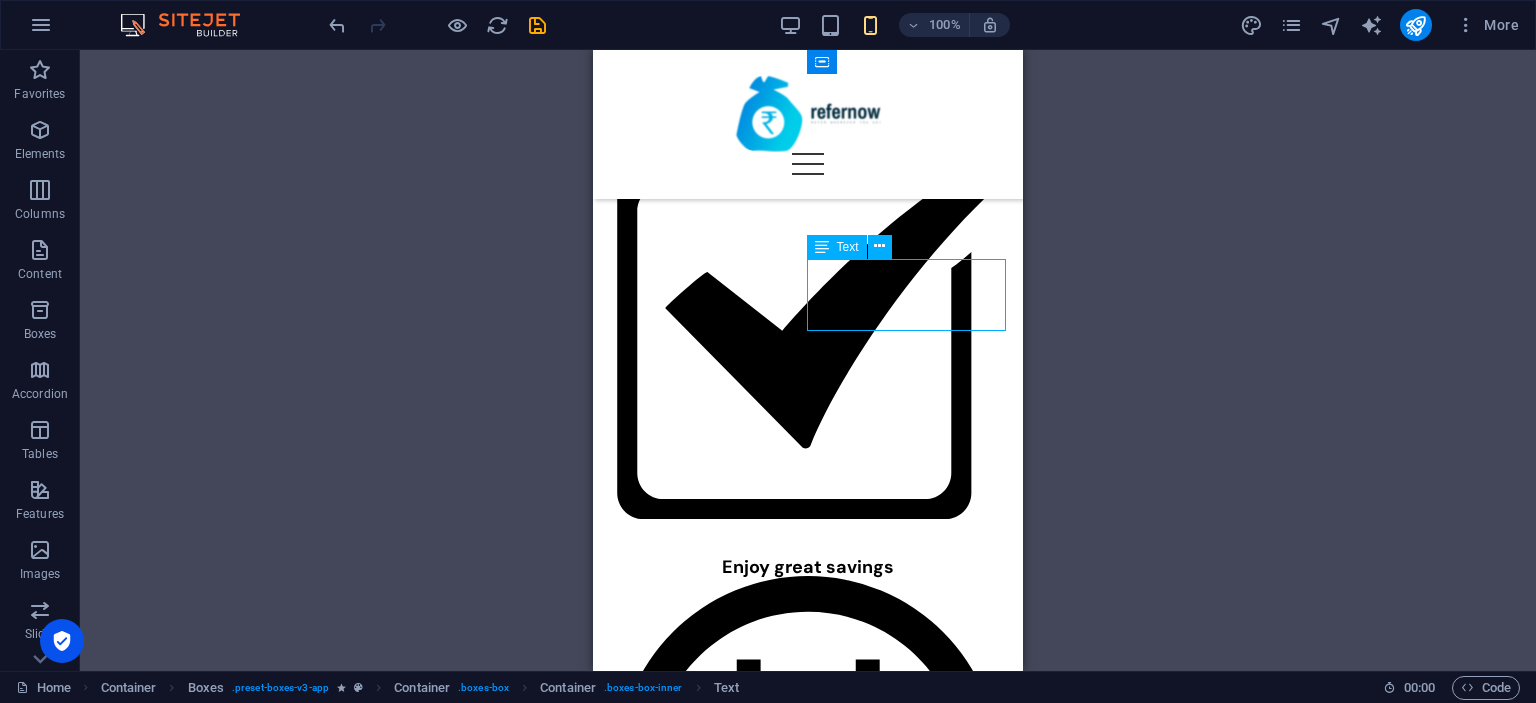 click on "Set and track goals with manageable task breakdowns." at bounding box center [692, 3055] 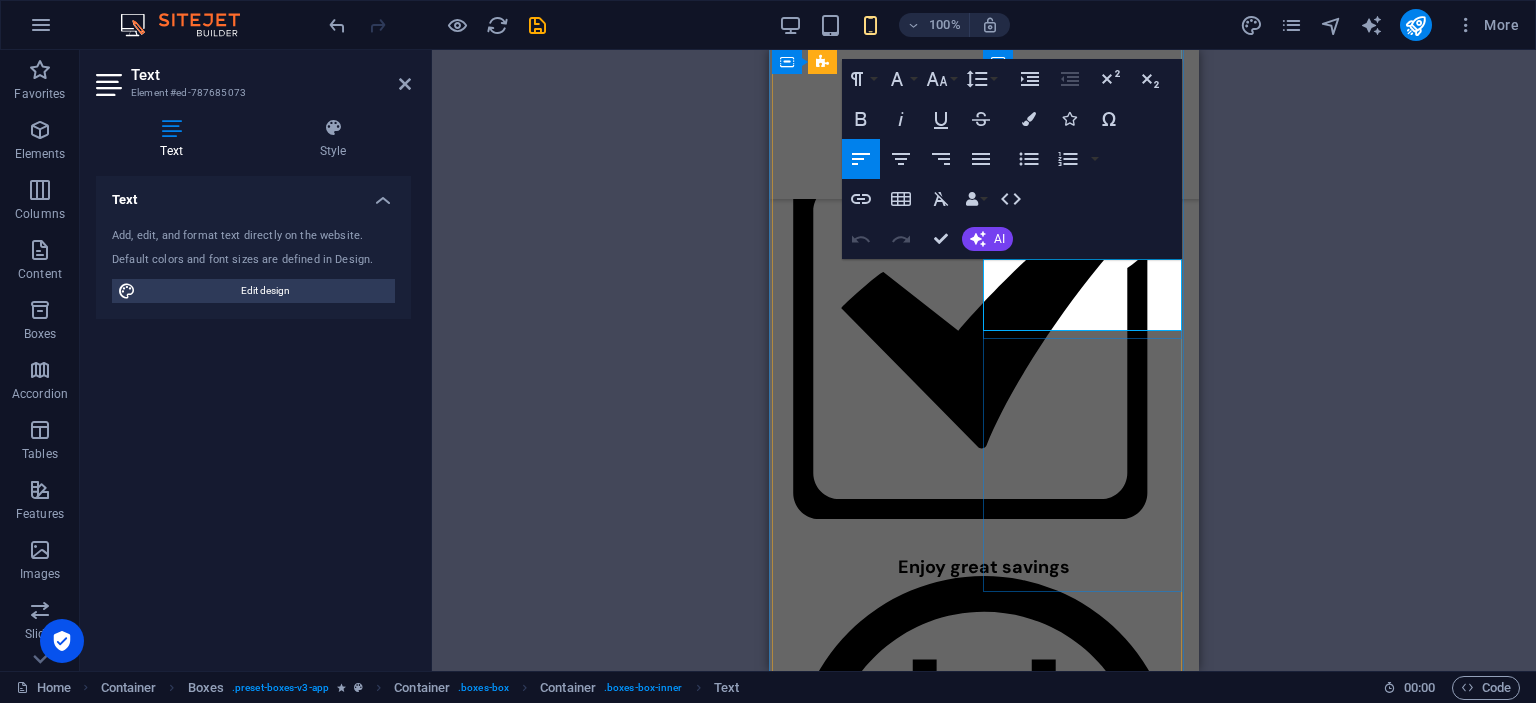 drag, startPoint x: 984, startPoint y: 267, endPoint x: 1124, endPoint y: 329, distance: 153.11433 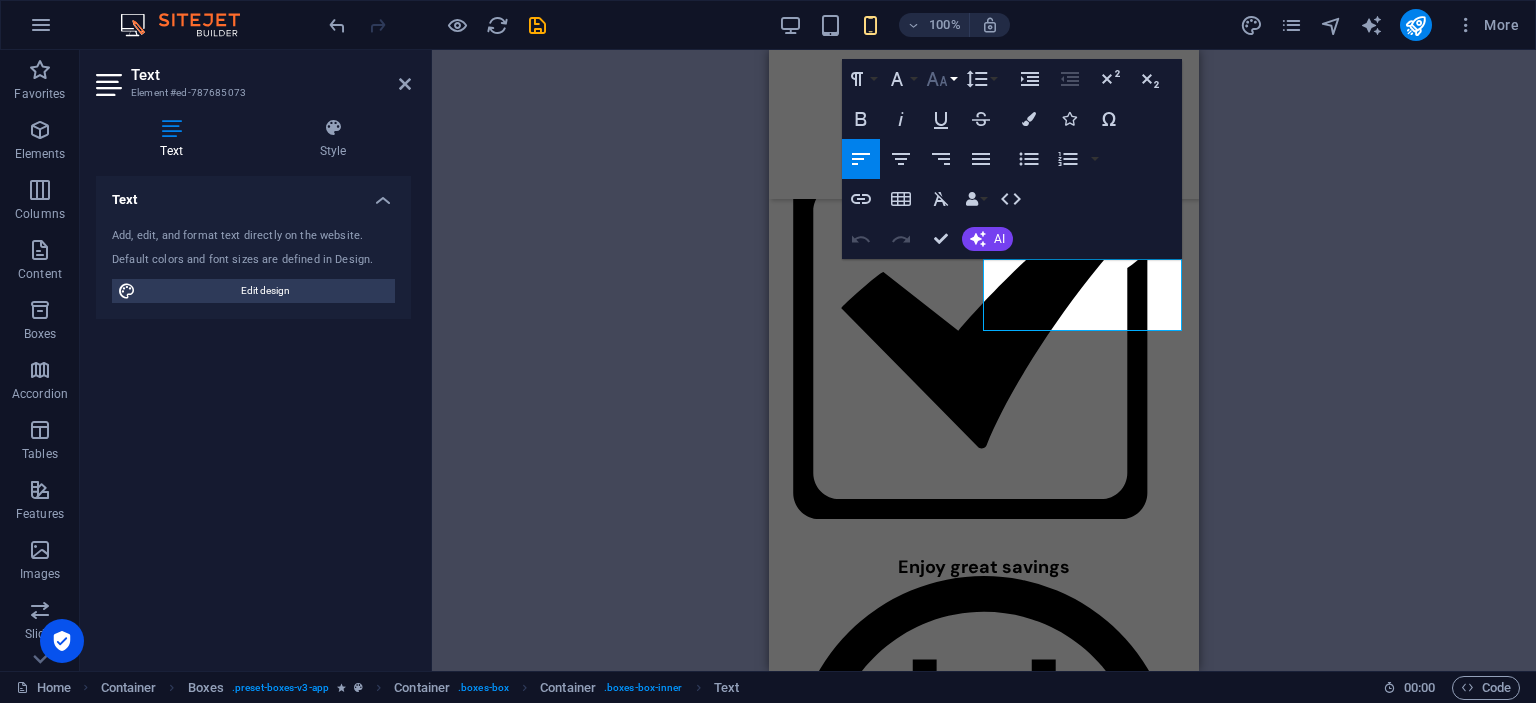 click 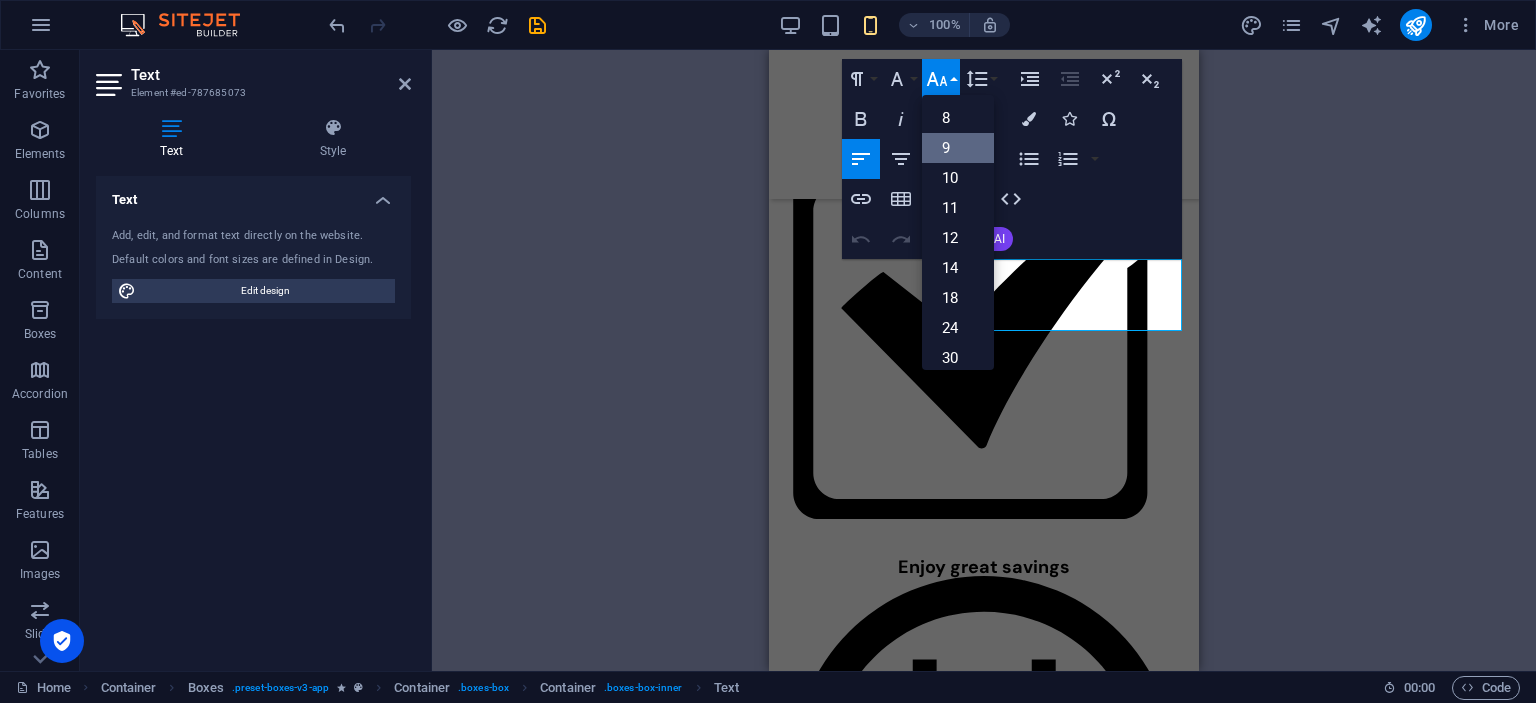 click on "9" at bounding box center (958, 148) 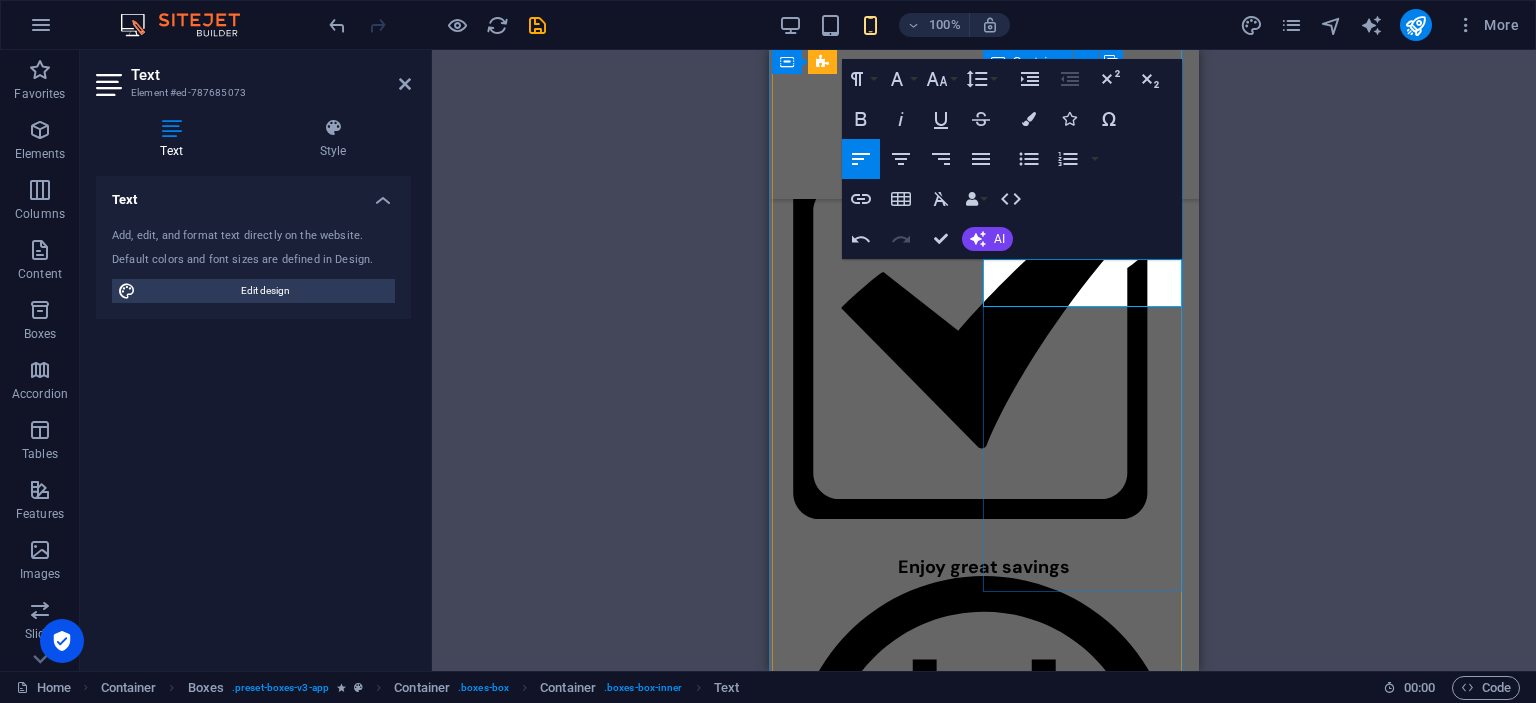 click on "UPSTOX Set and track goals with manageable task breakdowns." at bounding box center (868, 2876) 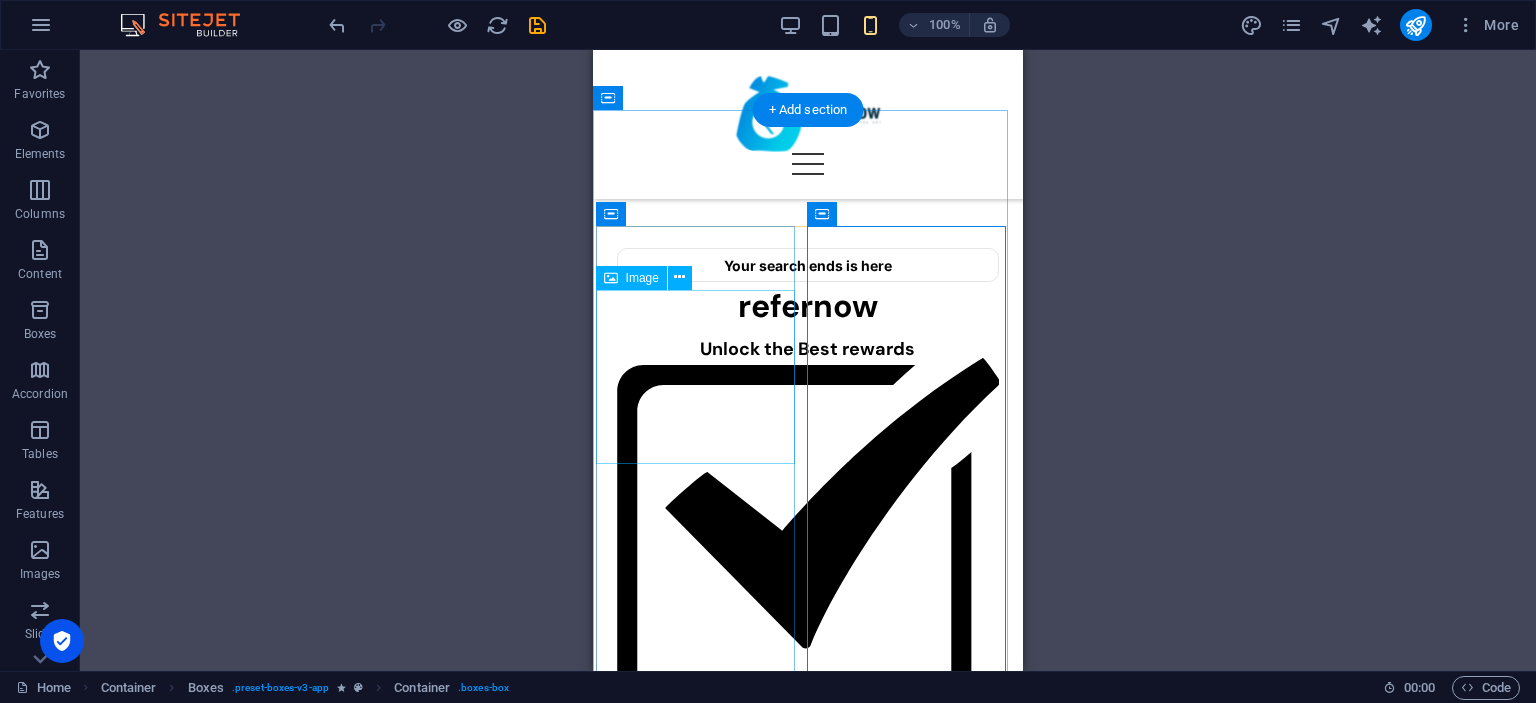 scroll, scrollTop: 600, scrollLeft: 0, axis: vertical 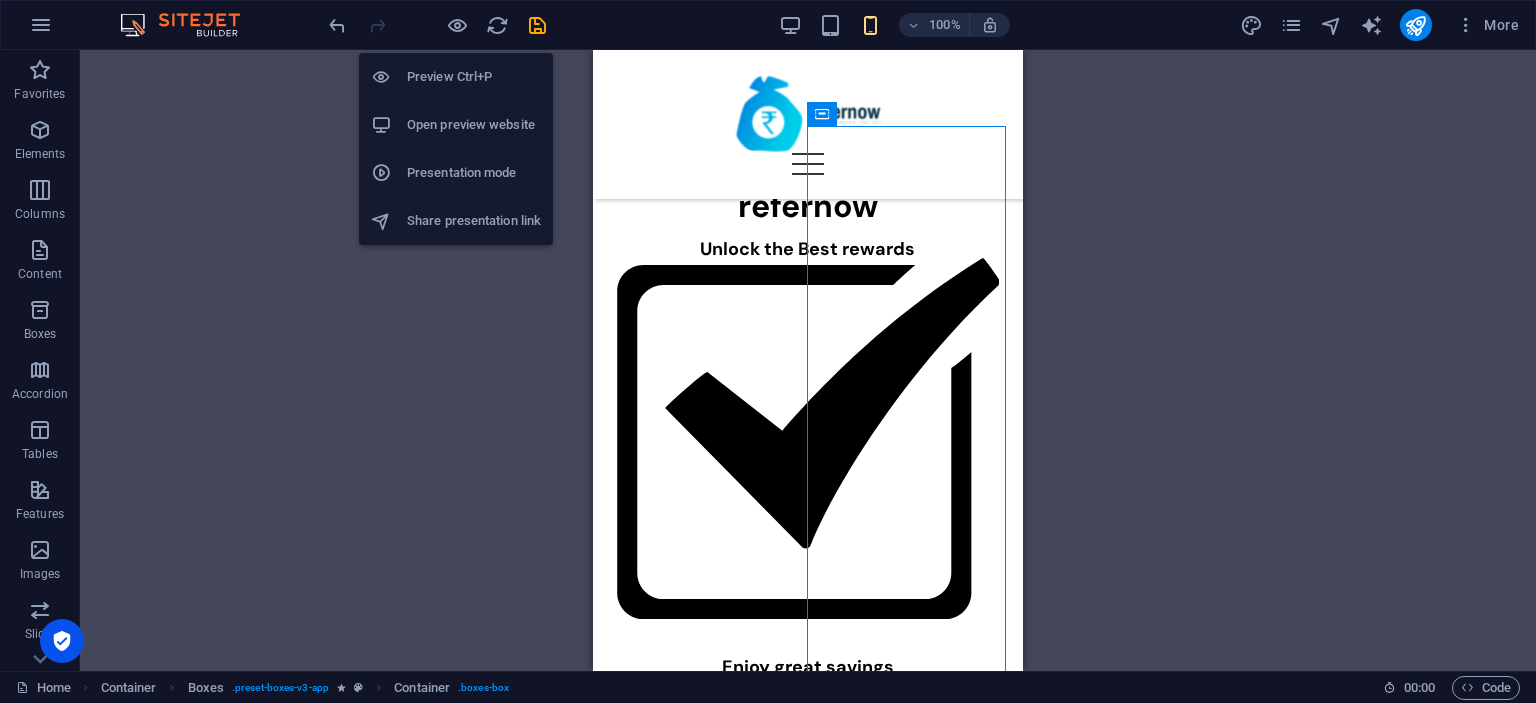 click on "Preview Ctrl+P" at bounding box center [474, 77] 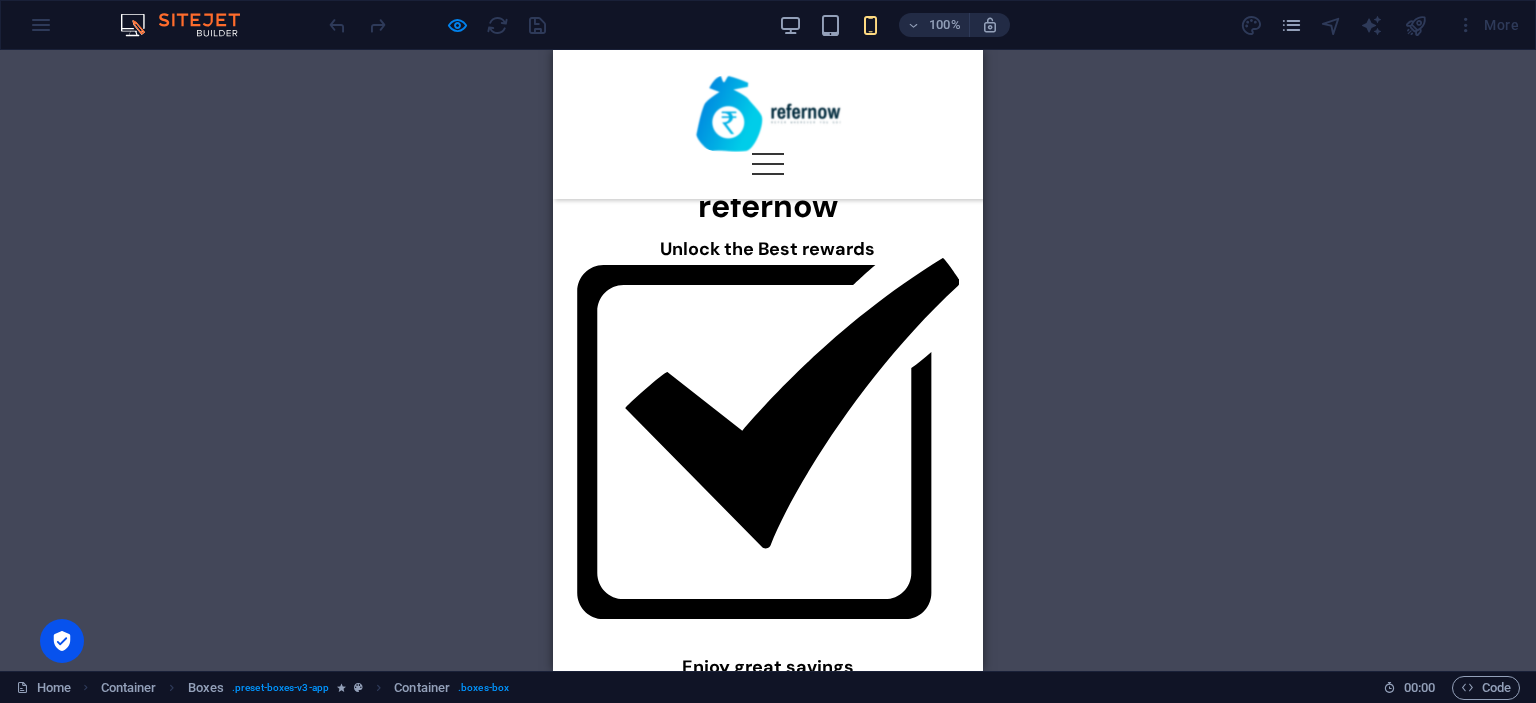 scroll, scrollTop: 500, scrollLeft: 0, axis: vertical 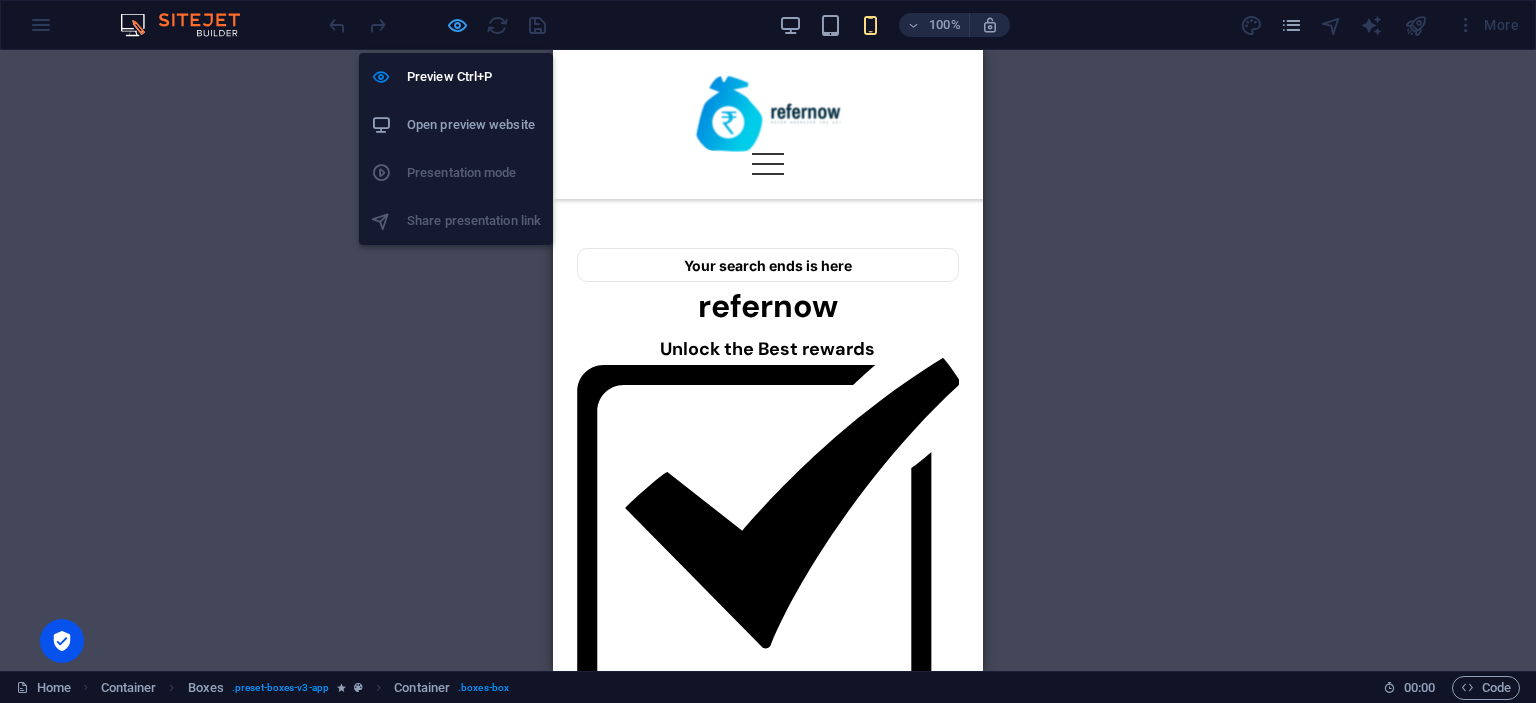 click at bounding box center (457, 25) 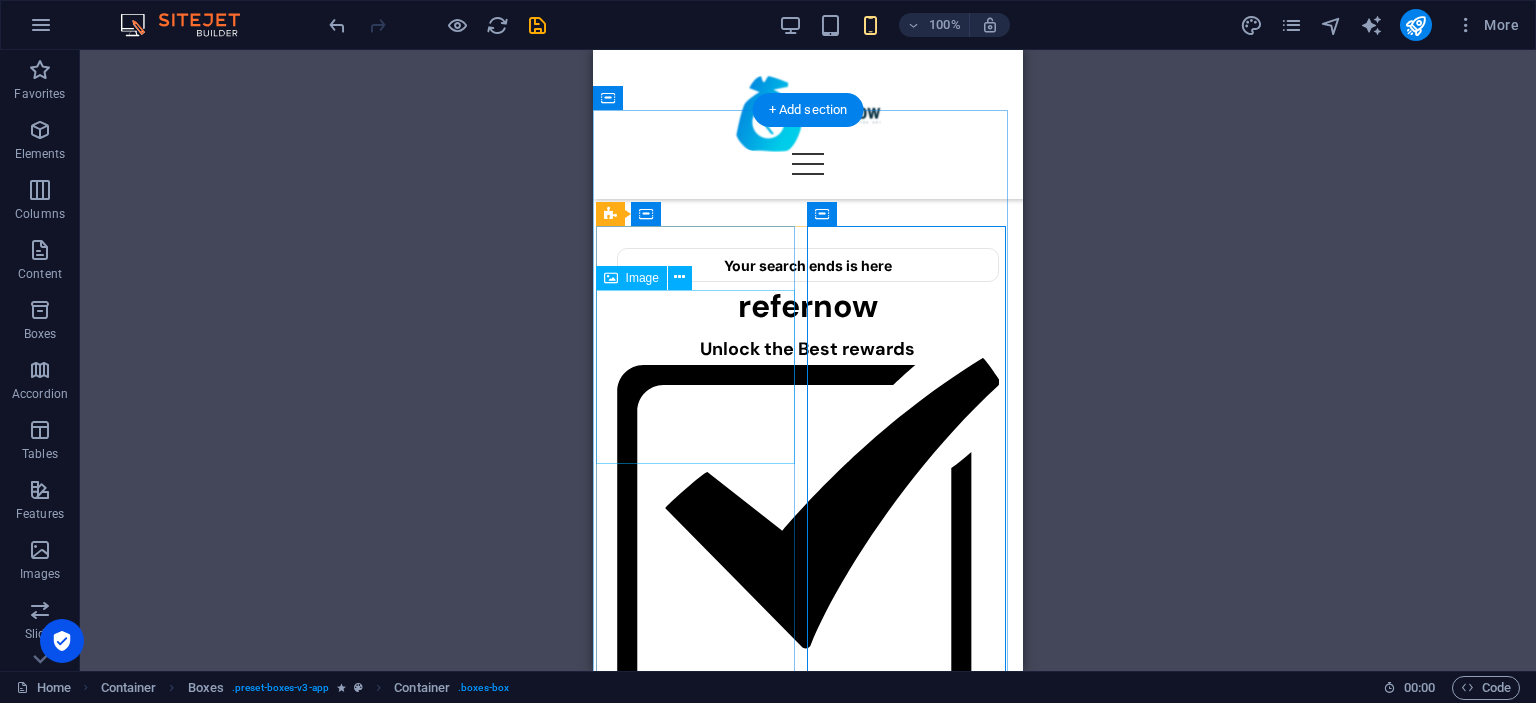 click at bounding box center (692, 2416) 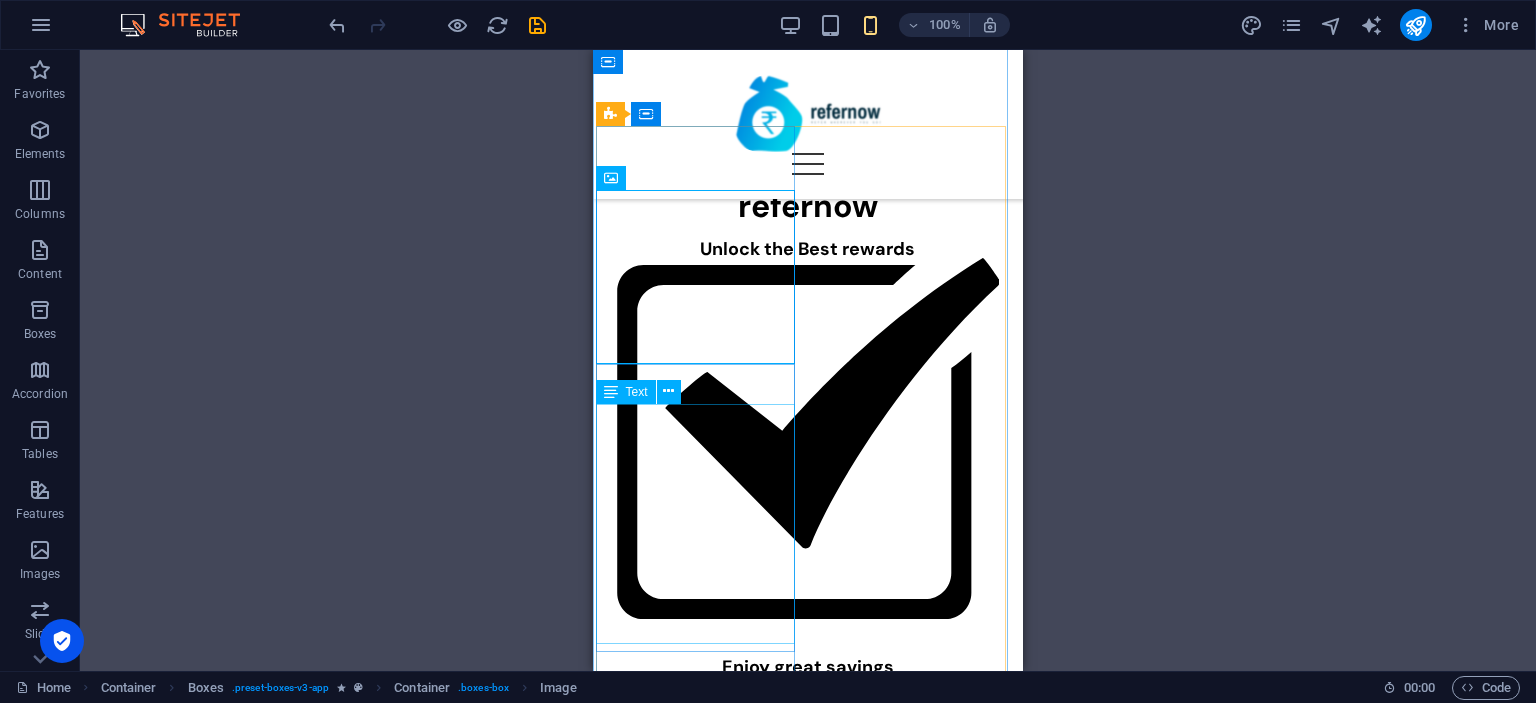 scroll, scrollTop: 700, scrollLeft: 0, axis: vertical 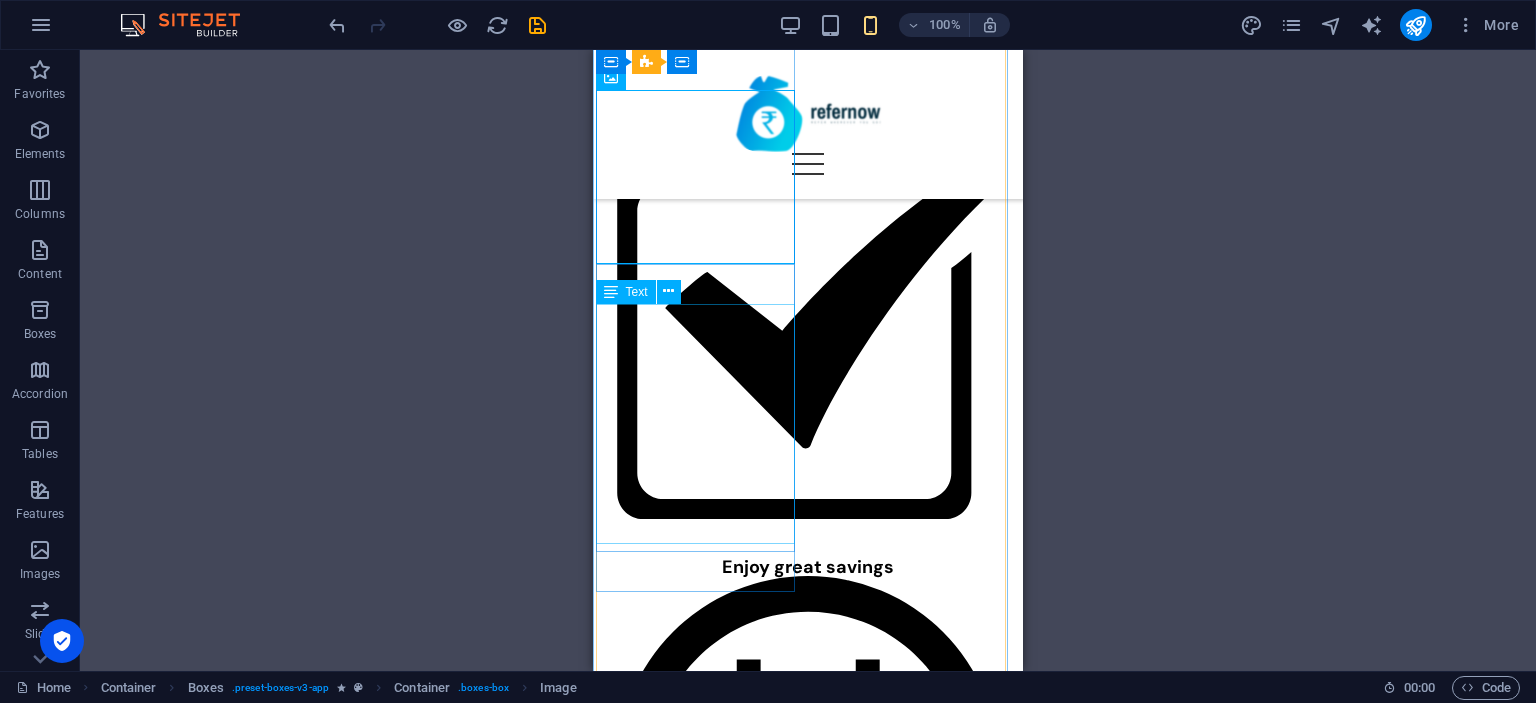 click on "Use CRED to pay all your credit card bills, utility payment, special deal shopping and super quick, rewarding UPI payment. We recommend you to try it too. So here's one of my invites -  [URL][DOMAIN_NAME] . Use it to claim your membership right away and make any bill payment to earn up to ₹250 in assured cashback." at bounding box center [692, 2463] 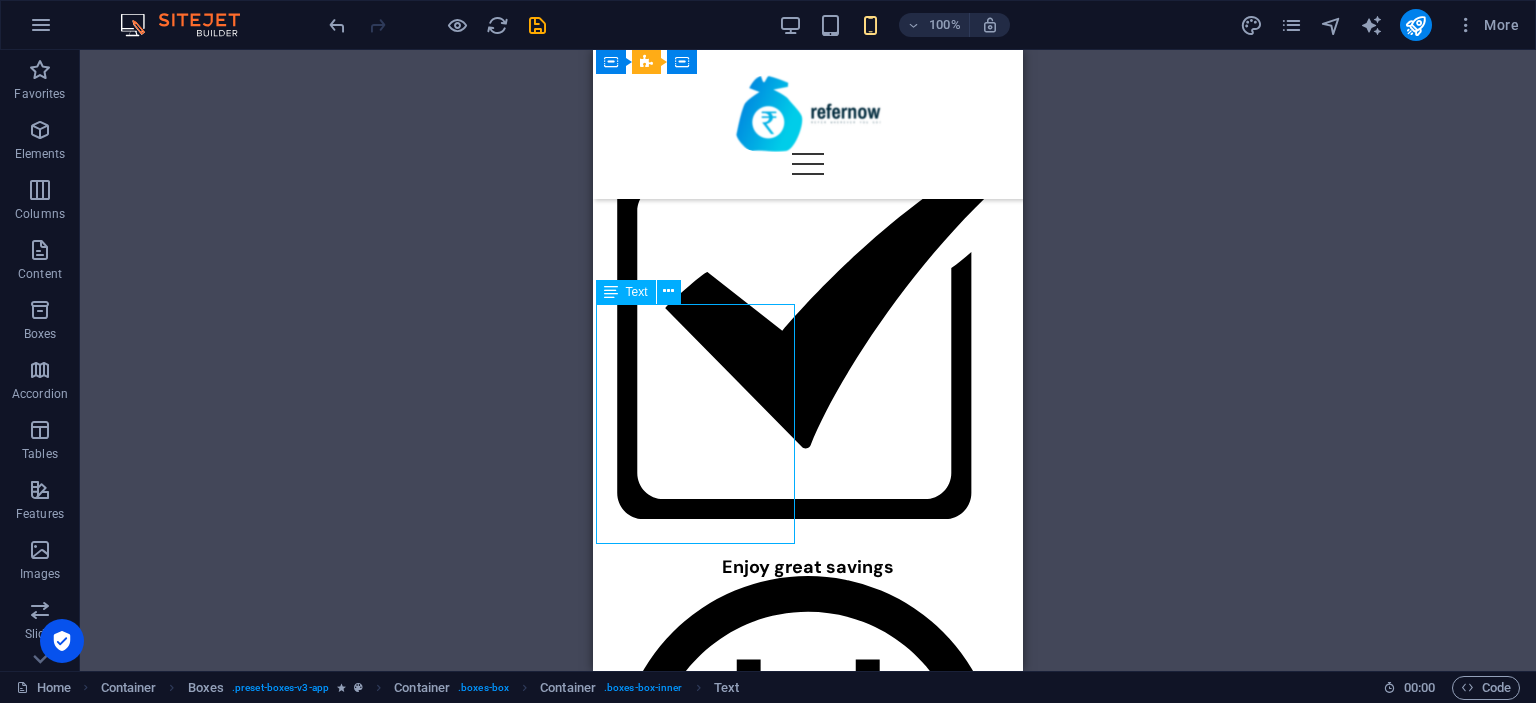 click on "Use CRED to pay all your credit card bills, utility payment, special deal shopping and super quick, rewarding UPI payment. We recommend you to try it too. So here's one of my invites -  [URL][DOMAIN_NAME] . Use it to claim your membership right away and make any bill payment to earn up to ₹250 in assured cashback." at bounding box center (692, 2463) 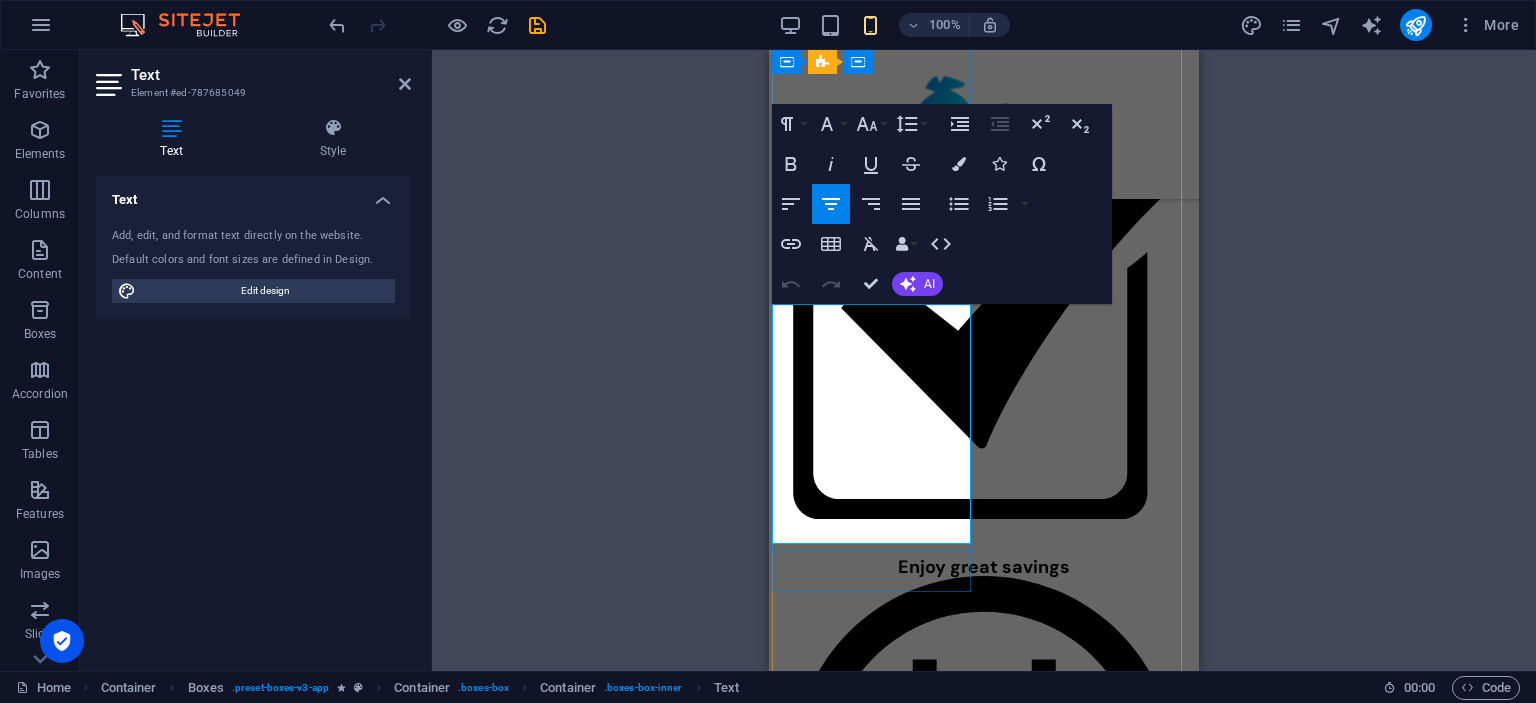 drag, startPoint x: 915, startPoint y: 463, endPoint x: 931, endPoint y: 470, distance: 17.464249 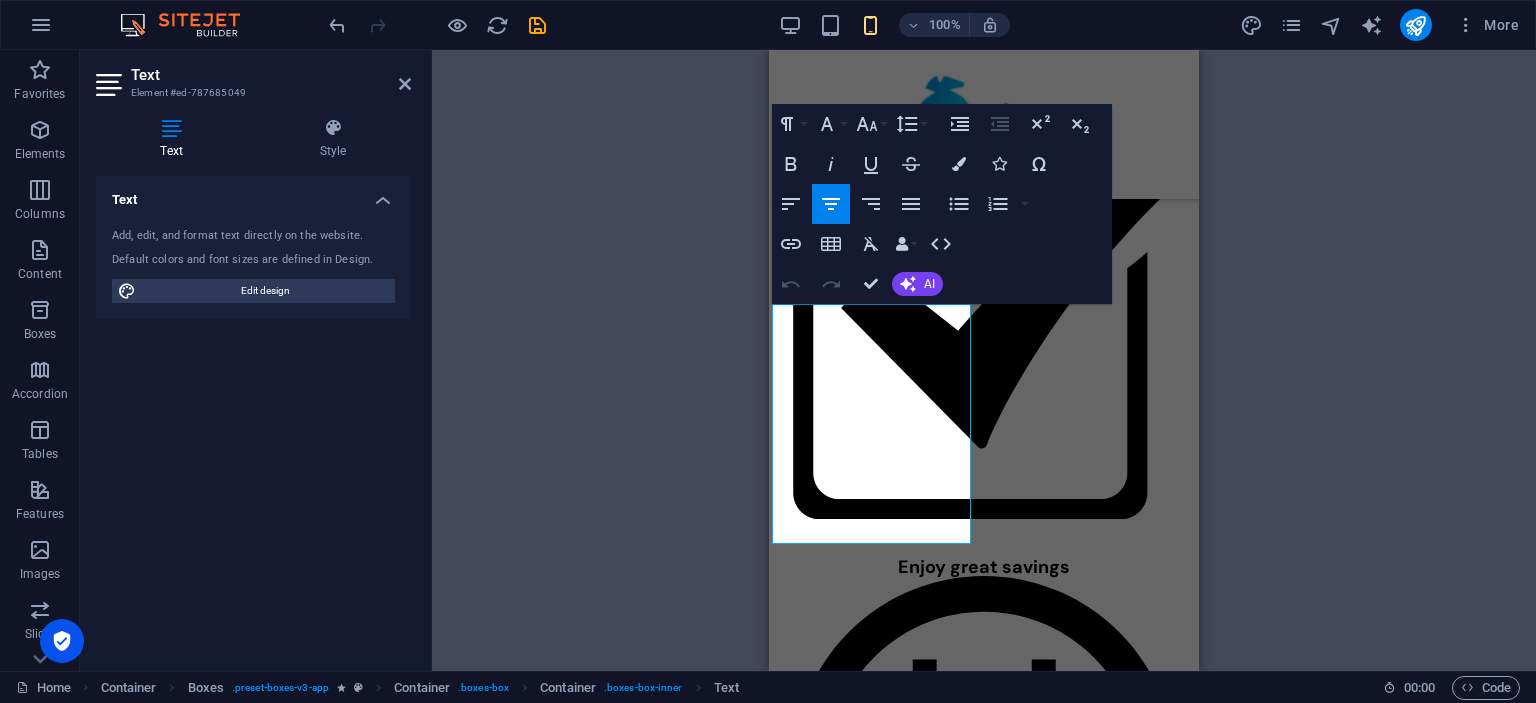 drag, startPoint x: 925, startPoint y: 458, endPoint x: 1531, endPoint y: 509, distance: 608.1423 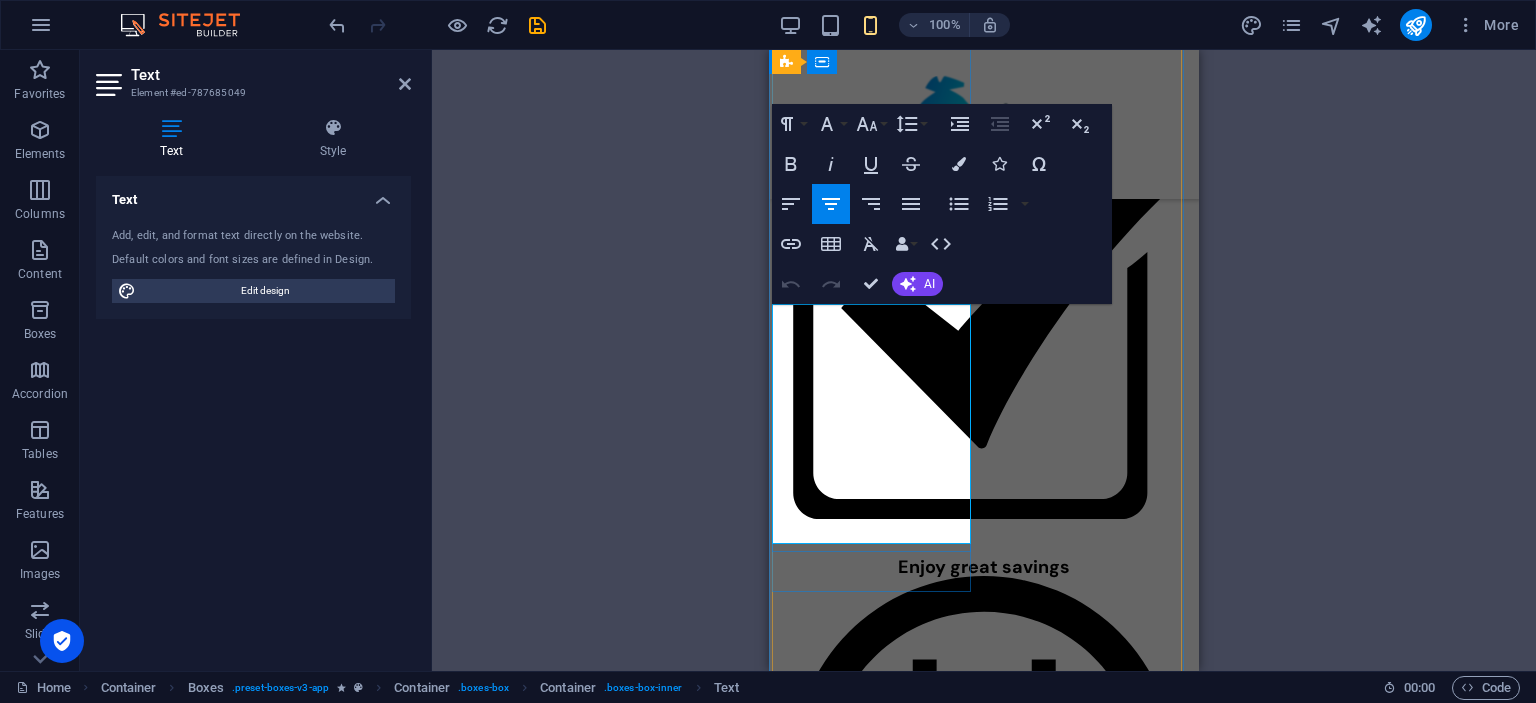 copy on "[URL][DOMAIN_NAME]" 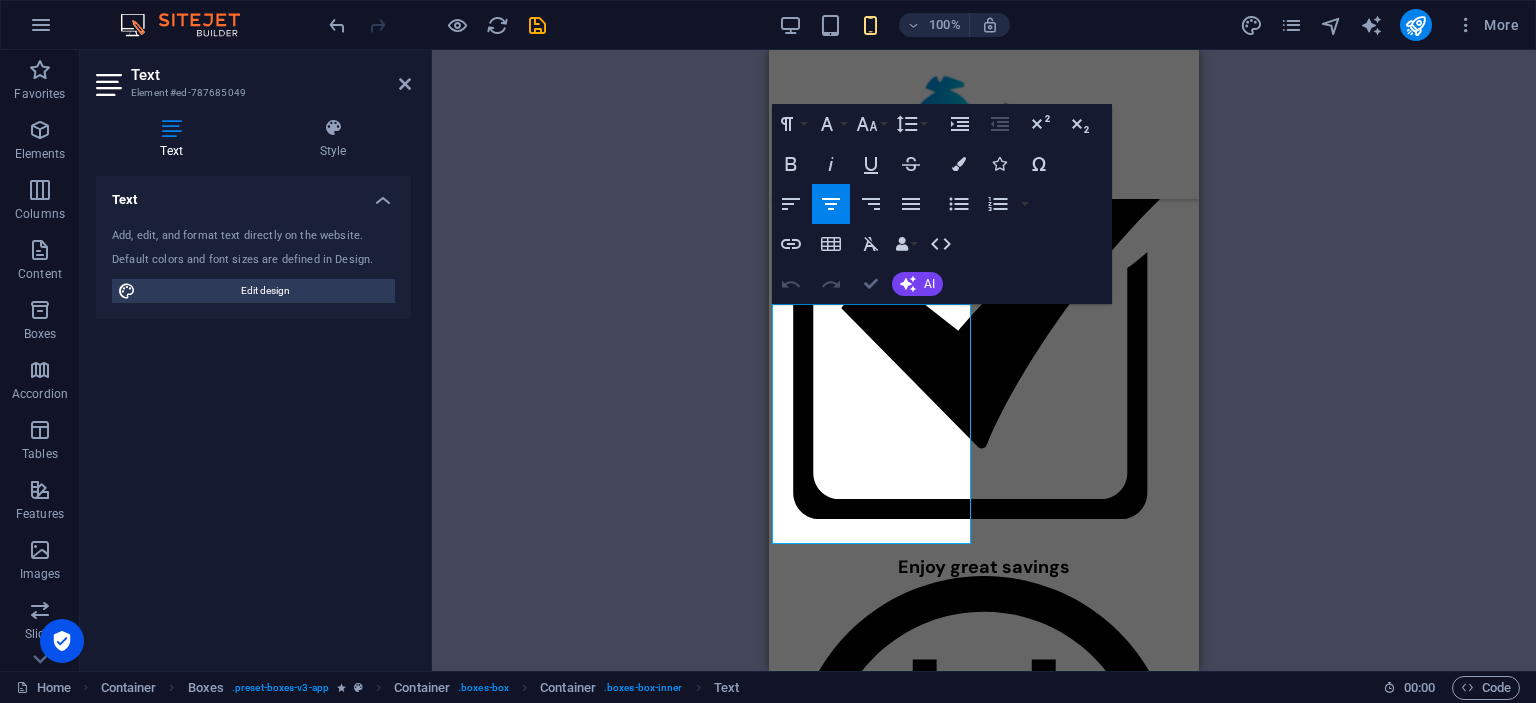 drag, startPoint x: 874, startPoint y: 283, endPoint x: 285, endPoint y: 241, distance: 590.49554 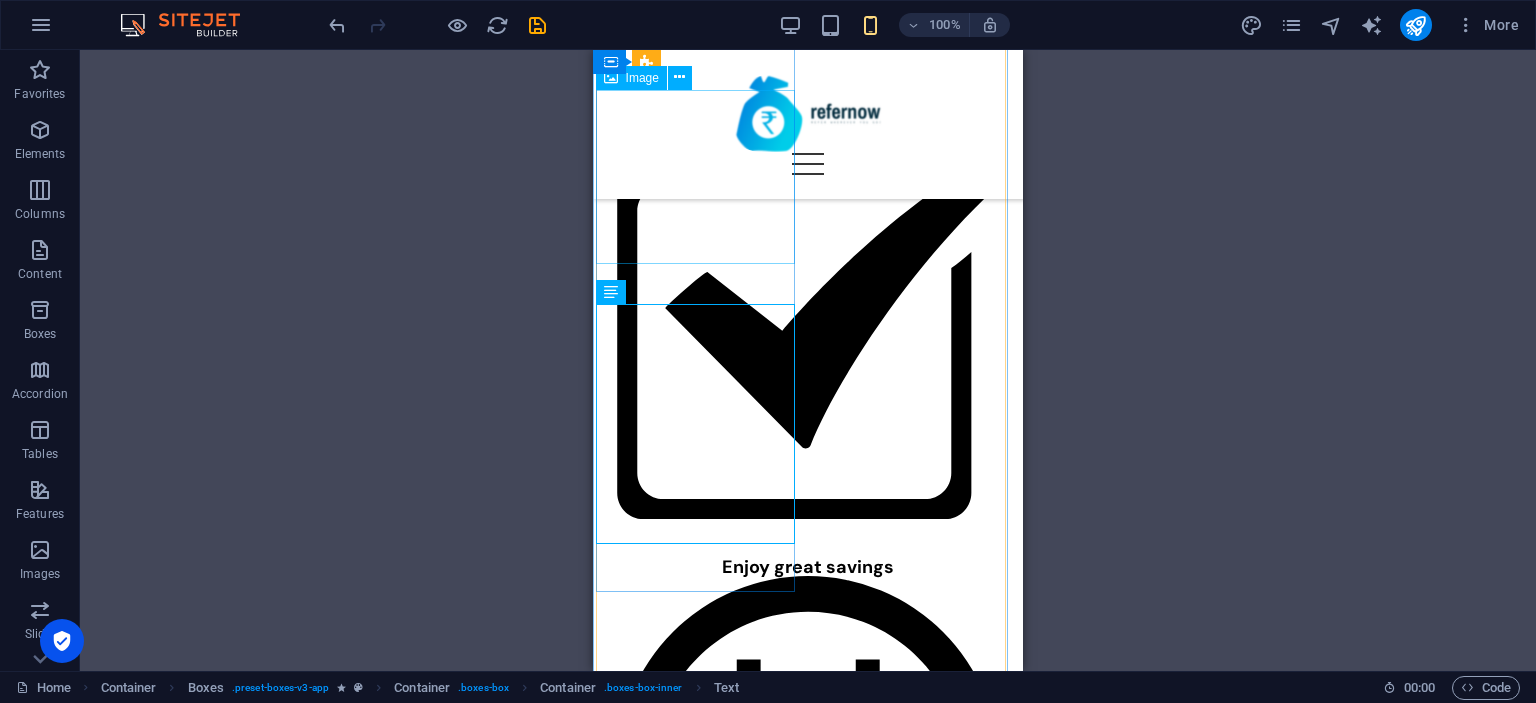 click at bounding box center (692, 2216) 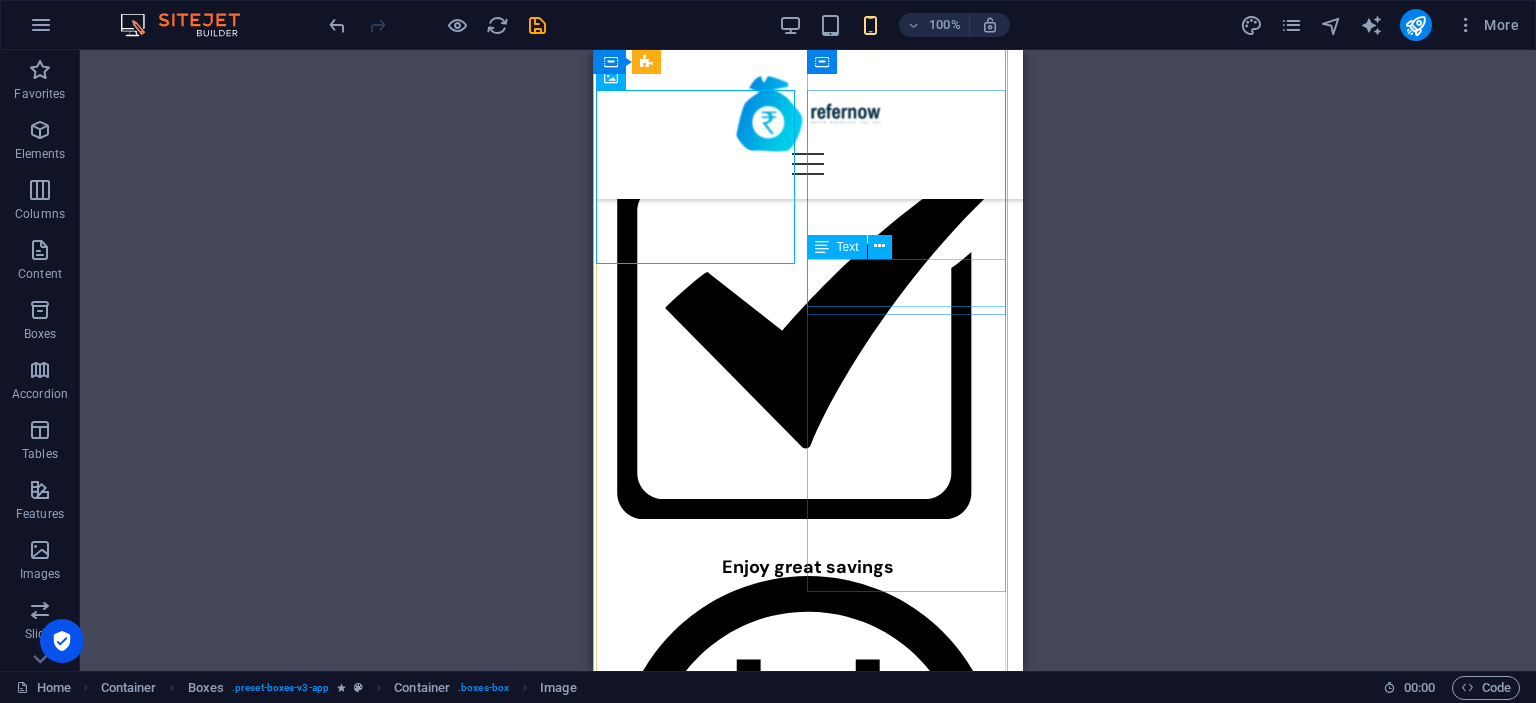 scroll, scrollTop: 600, scrollLeft: 0, axis: vertical 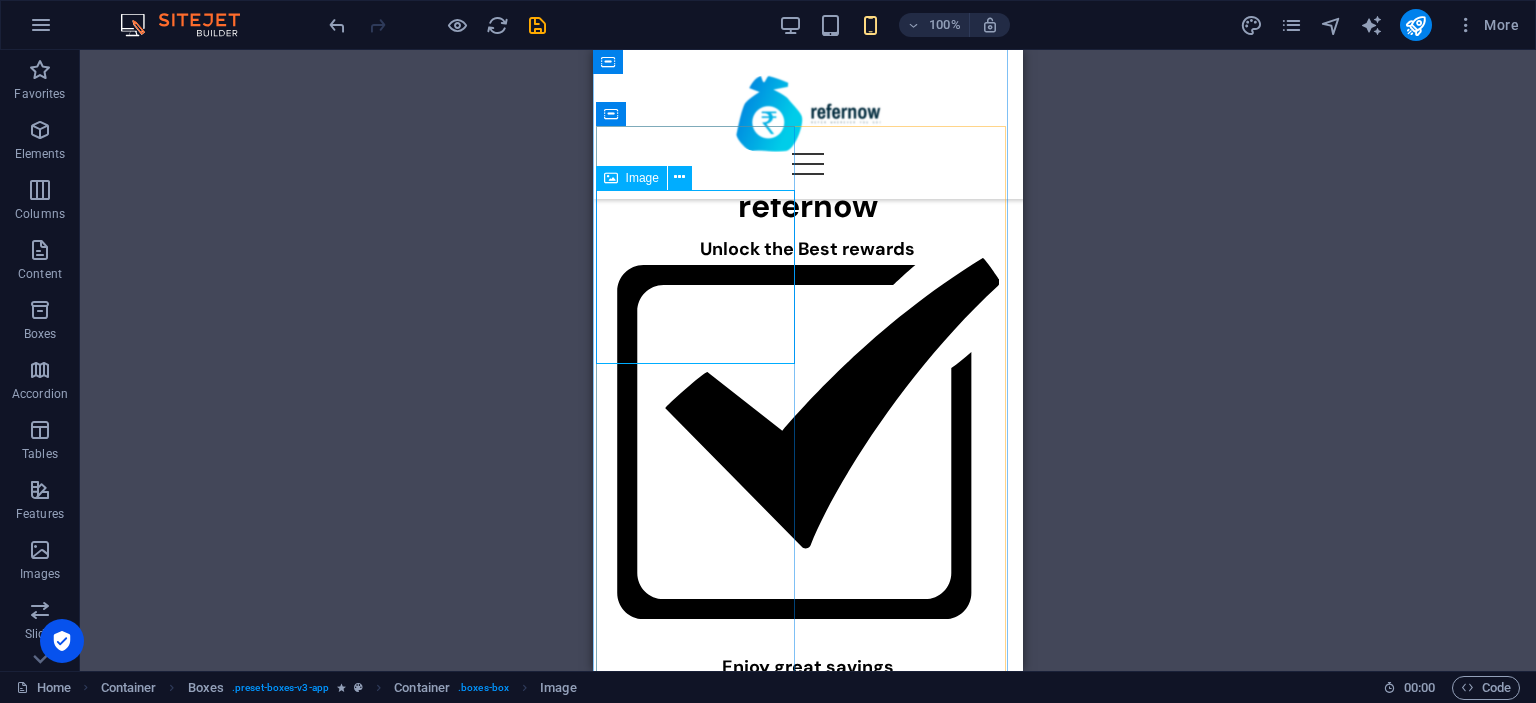 click on "Image" at bounding box center [642, 178] 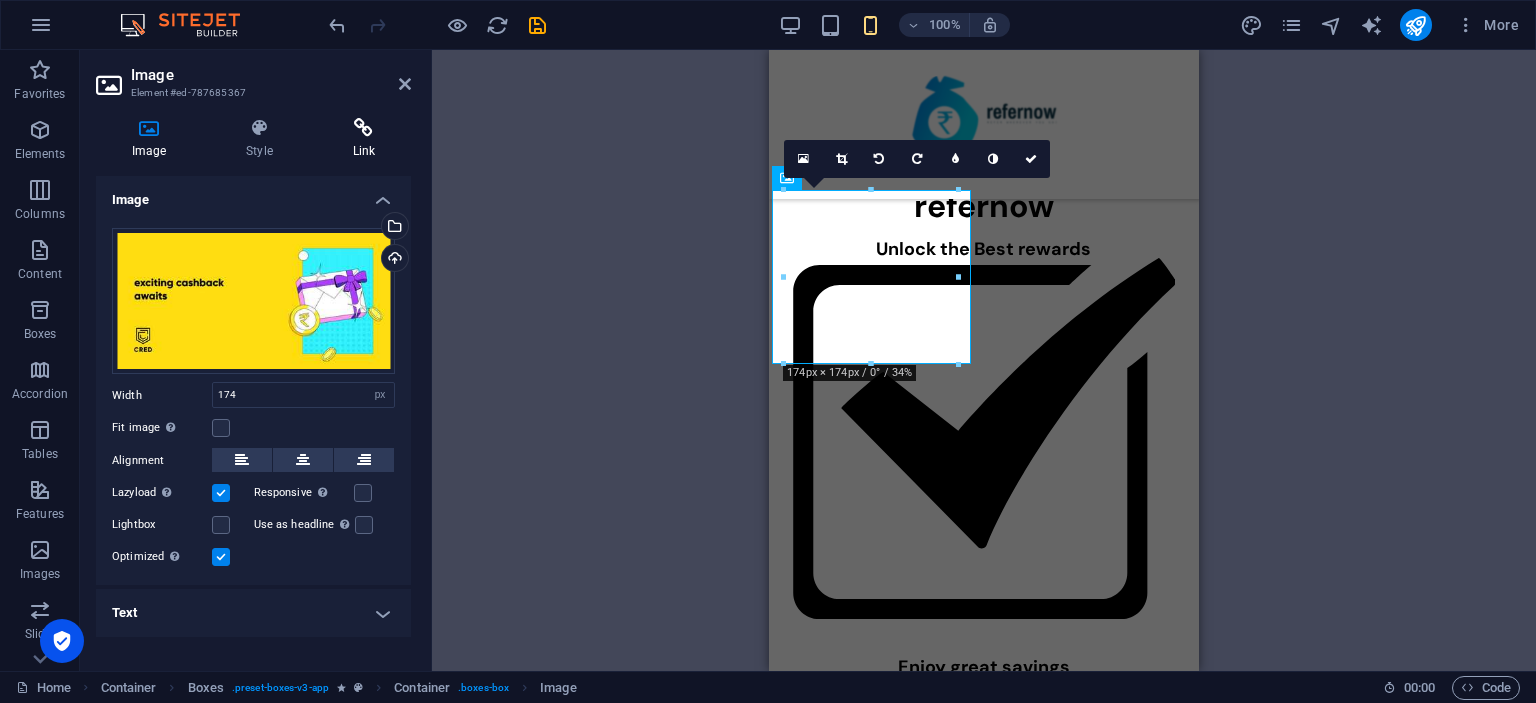 click at bounding box center (364, 128) 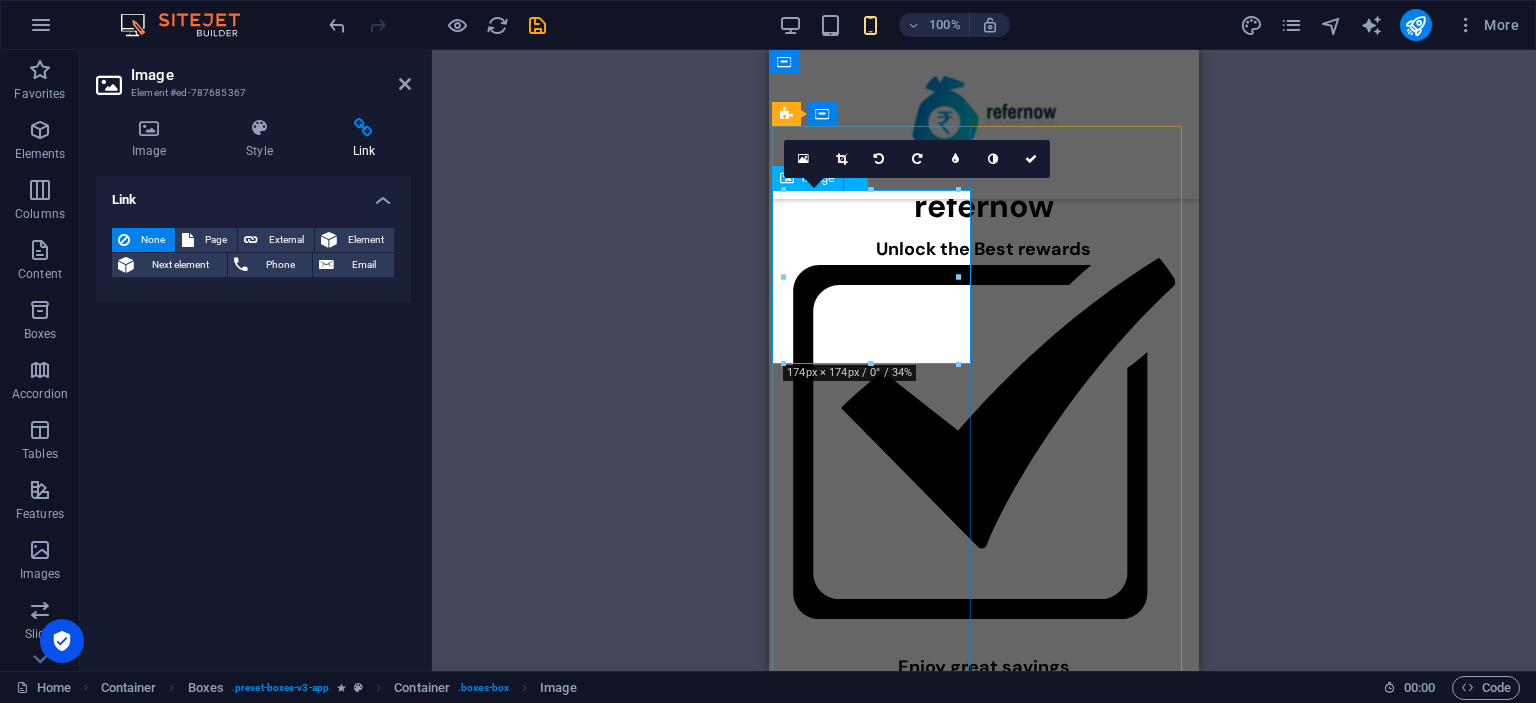 click at bounding box center [868, 2316] 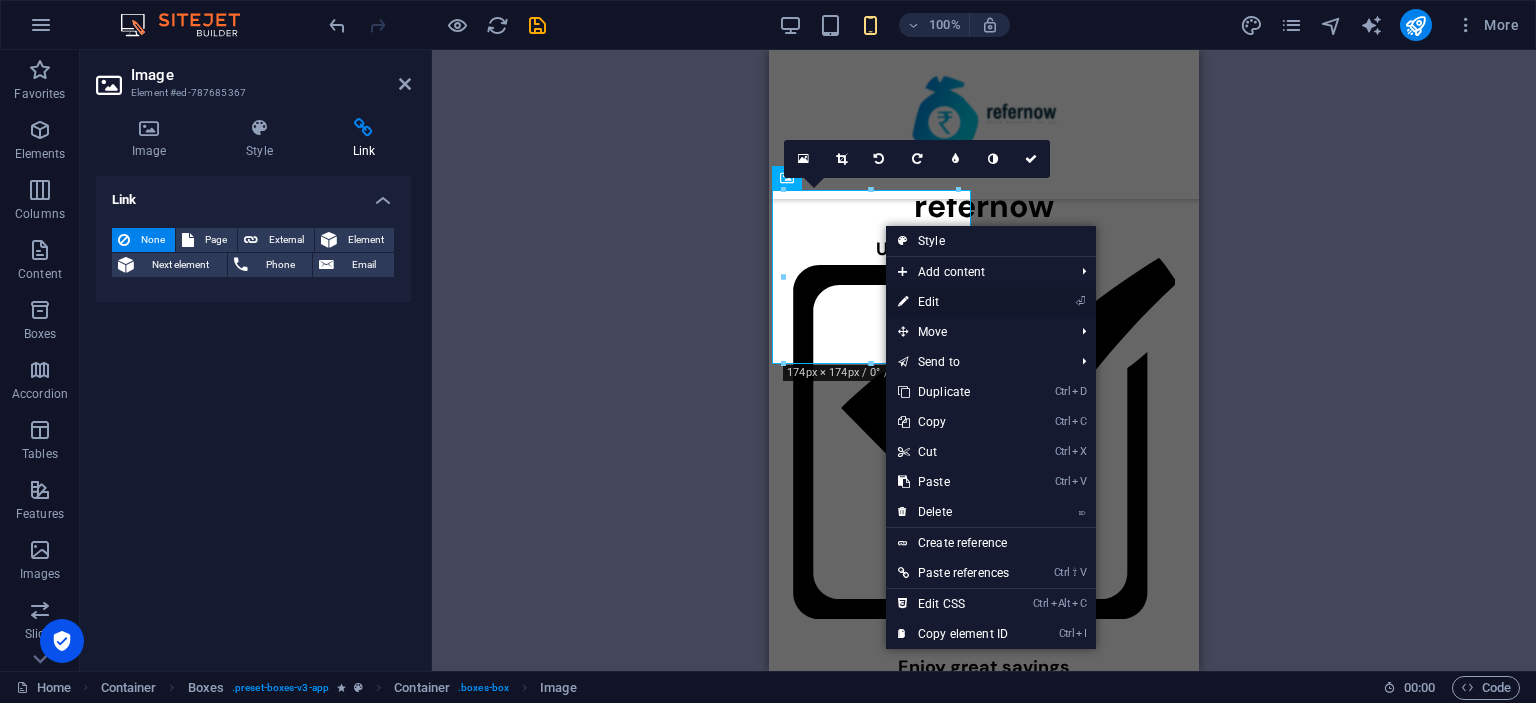 click on "⏎  Edit" at bounding box center [953, 302] 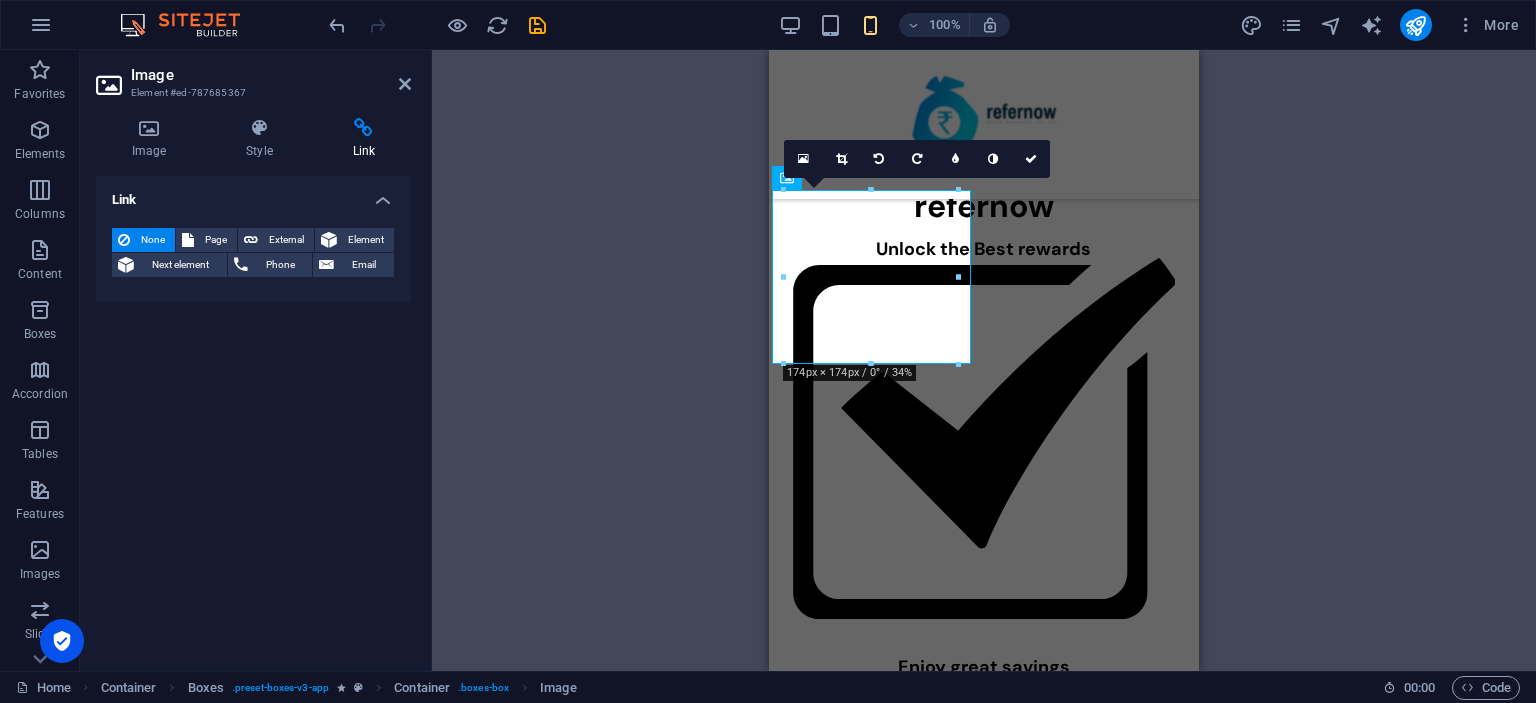 click on "16:10 16:9 4:3 1:1 1:2 0" at bounding box center [917, 159] 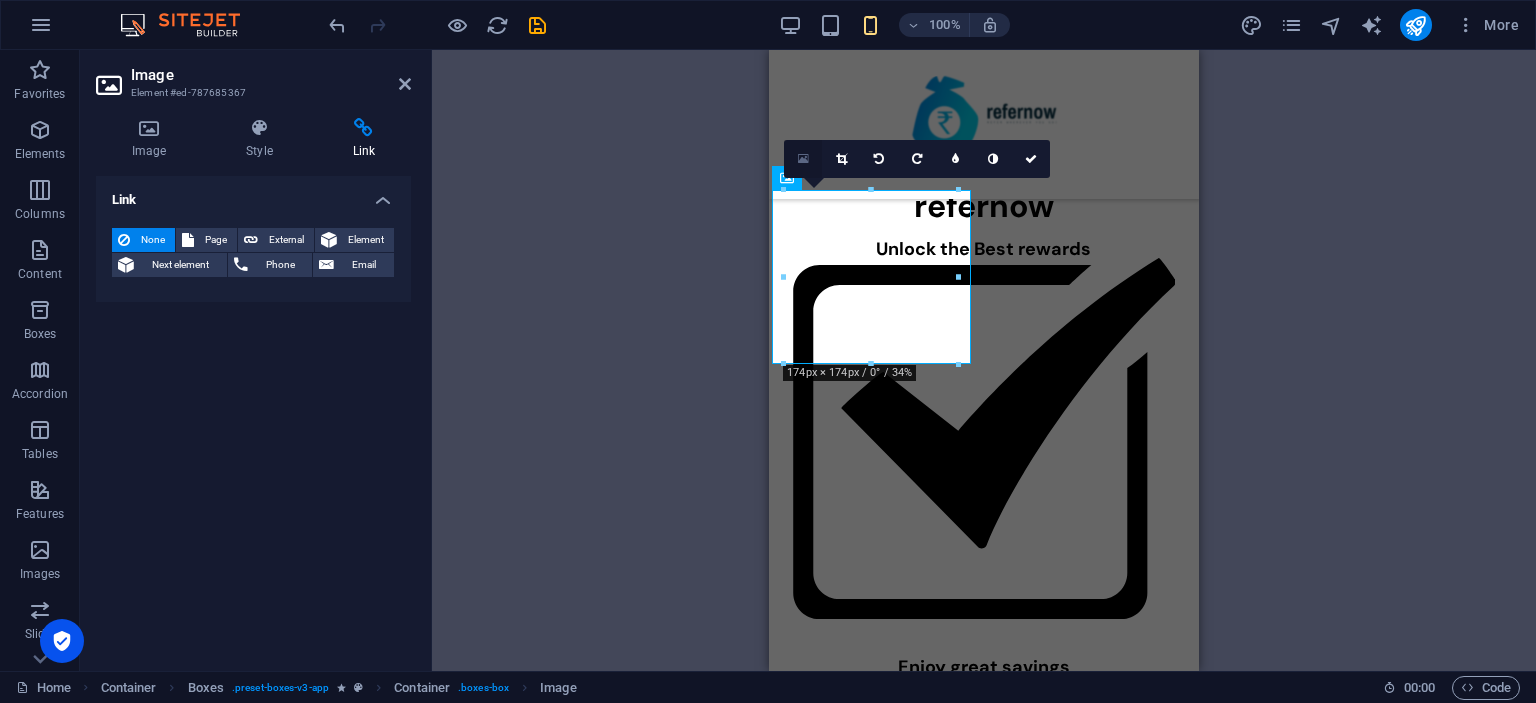 click at bounding box center (803, 159) 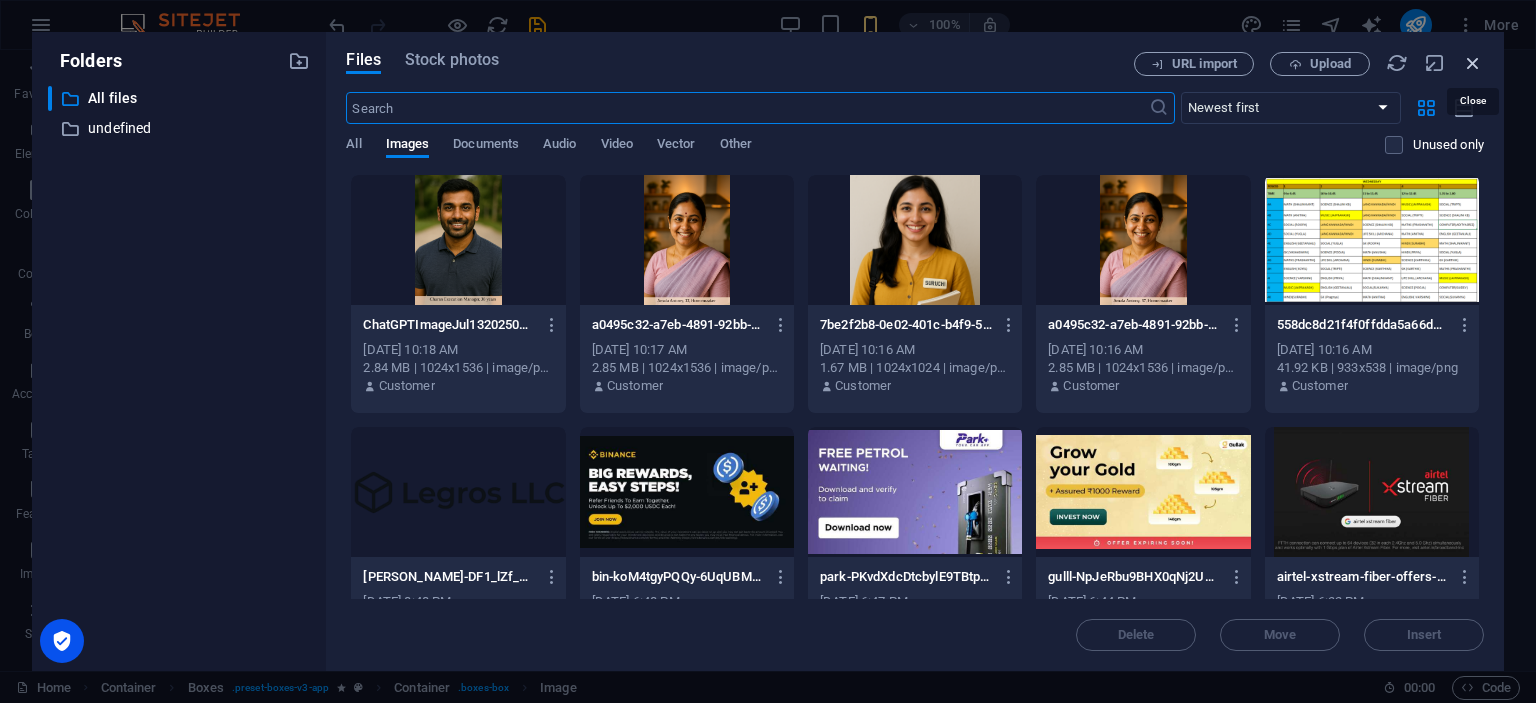 click at bounding box center [1473, 63] 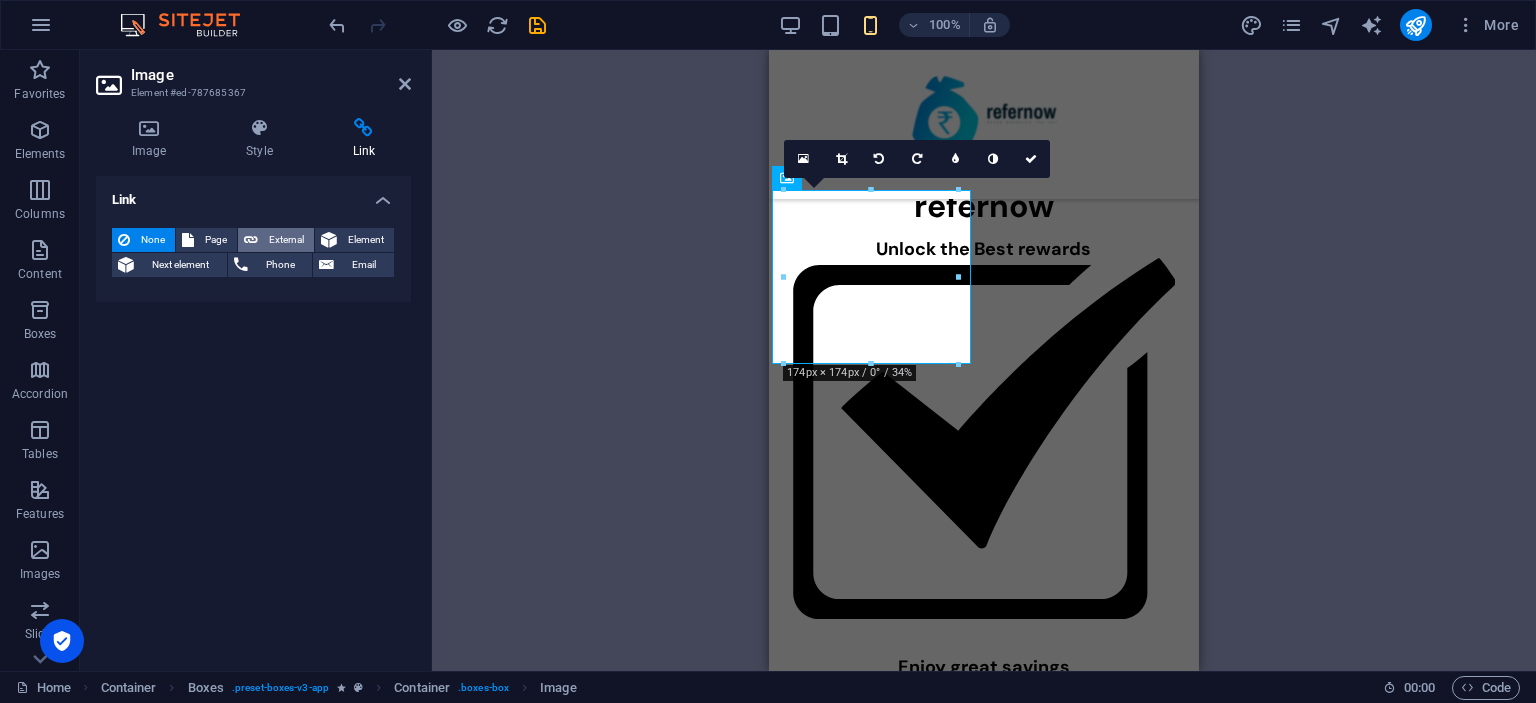 click on "External" at bounding box center [286, 240] 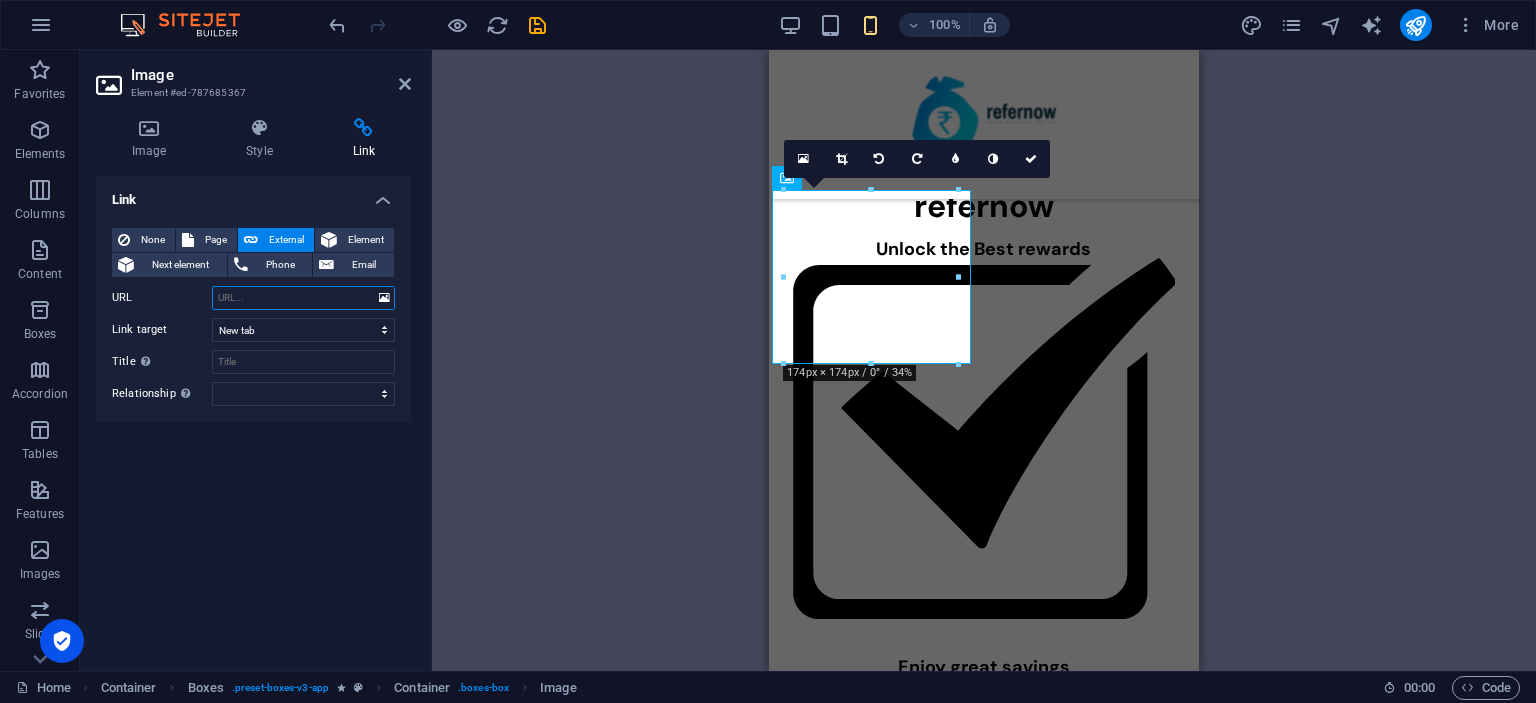 paste on "[URL][DOMAIN_NAME]" 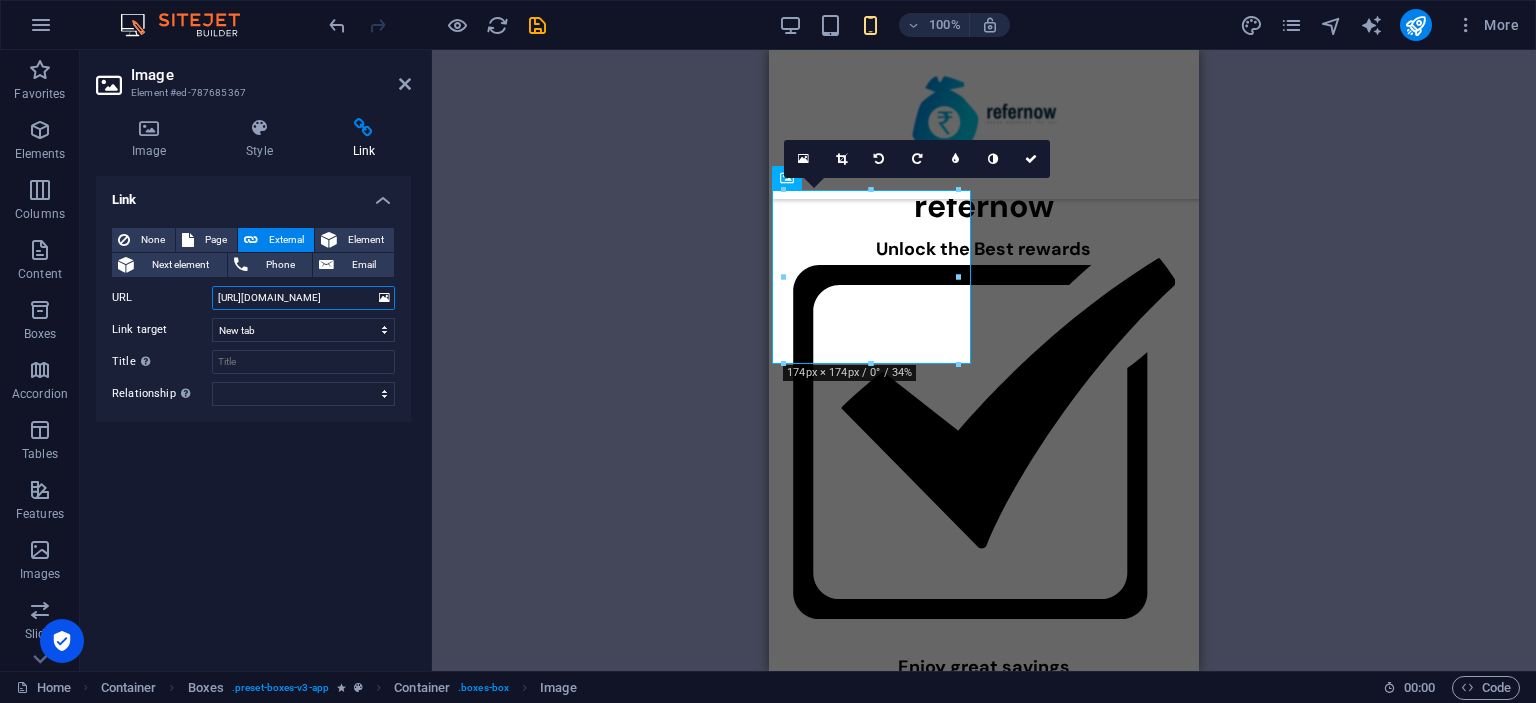 scroll, scrollTop: 0, scrollLeft: 14, axis: horizontal 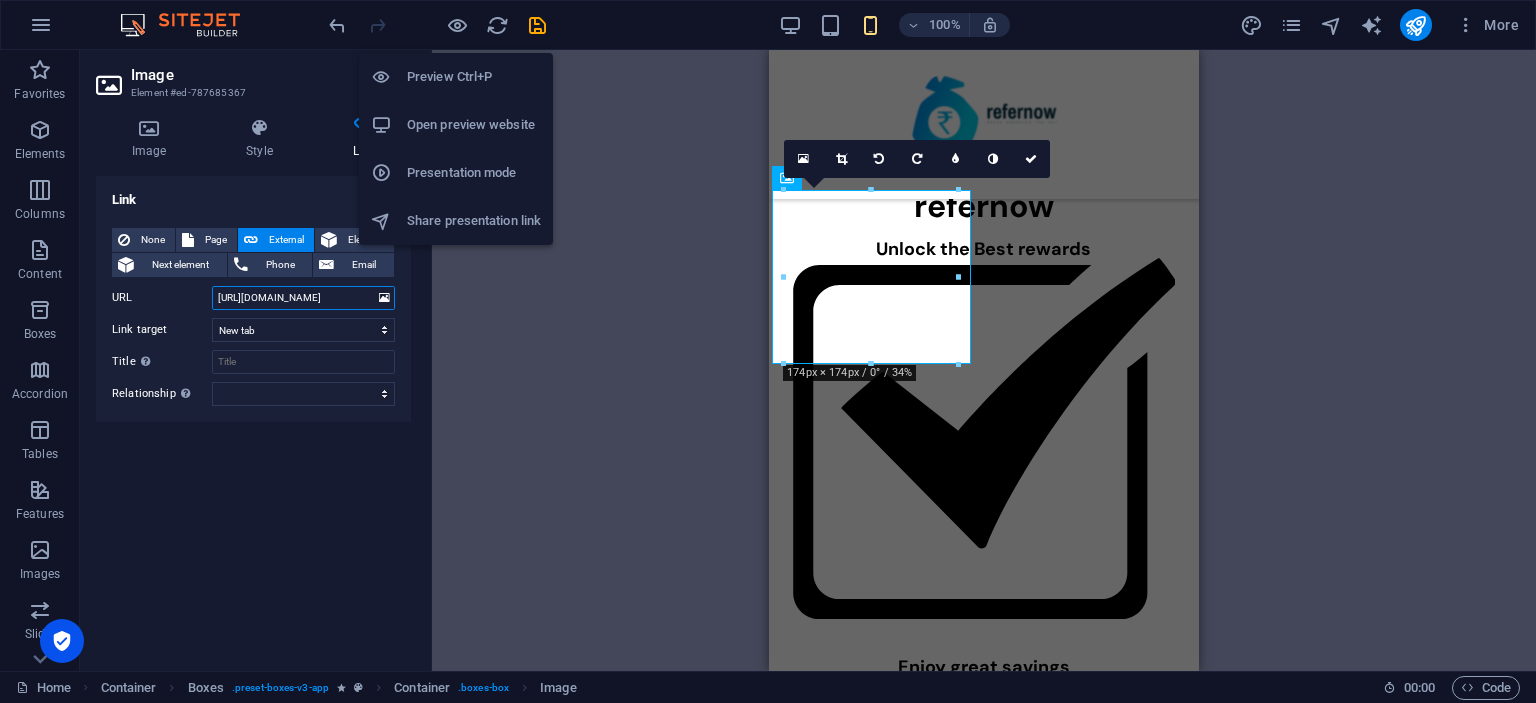 type on "[URL][DOMAIN_NAME]" 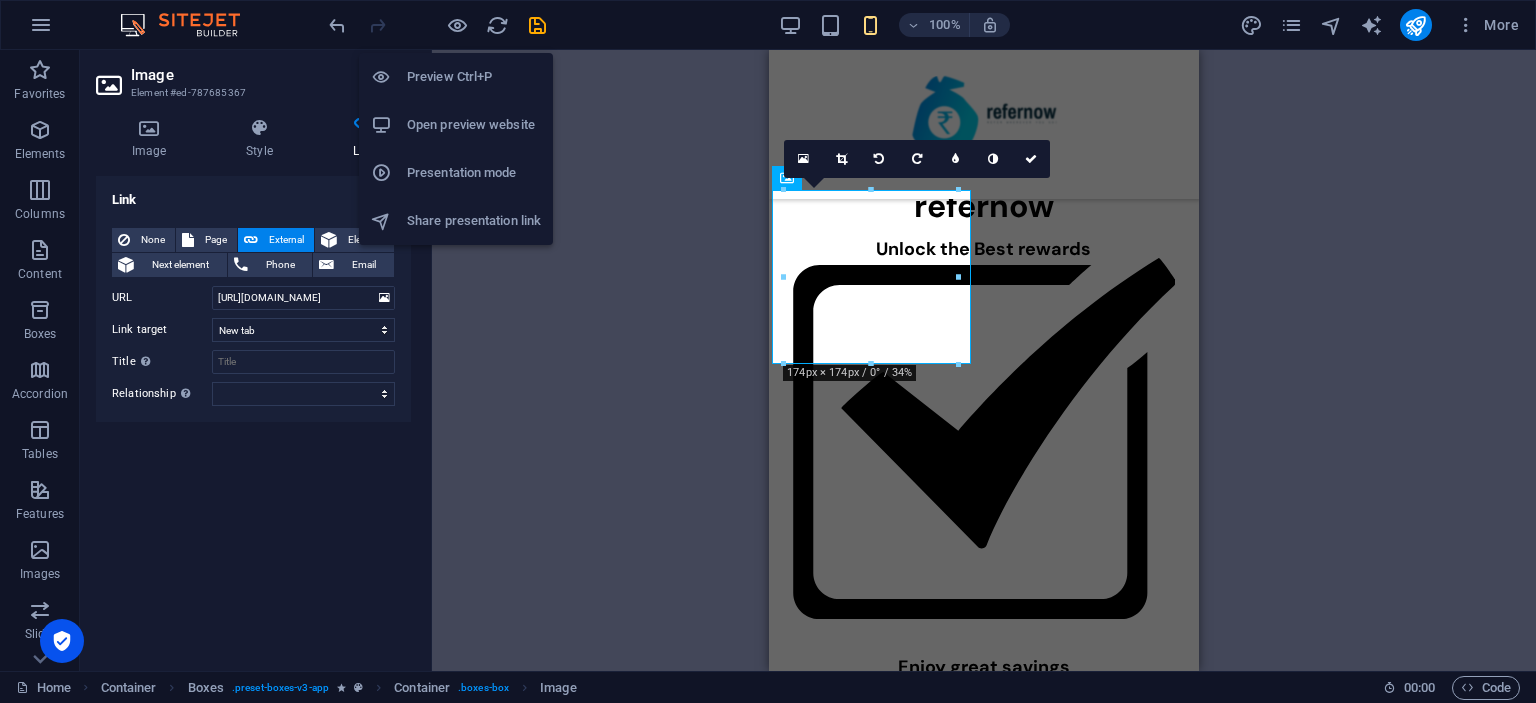 scroll, scrollTop: 0, scrollLeft: 0, axis: both 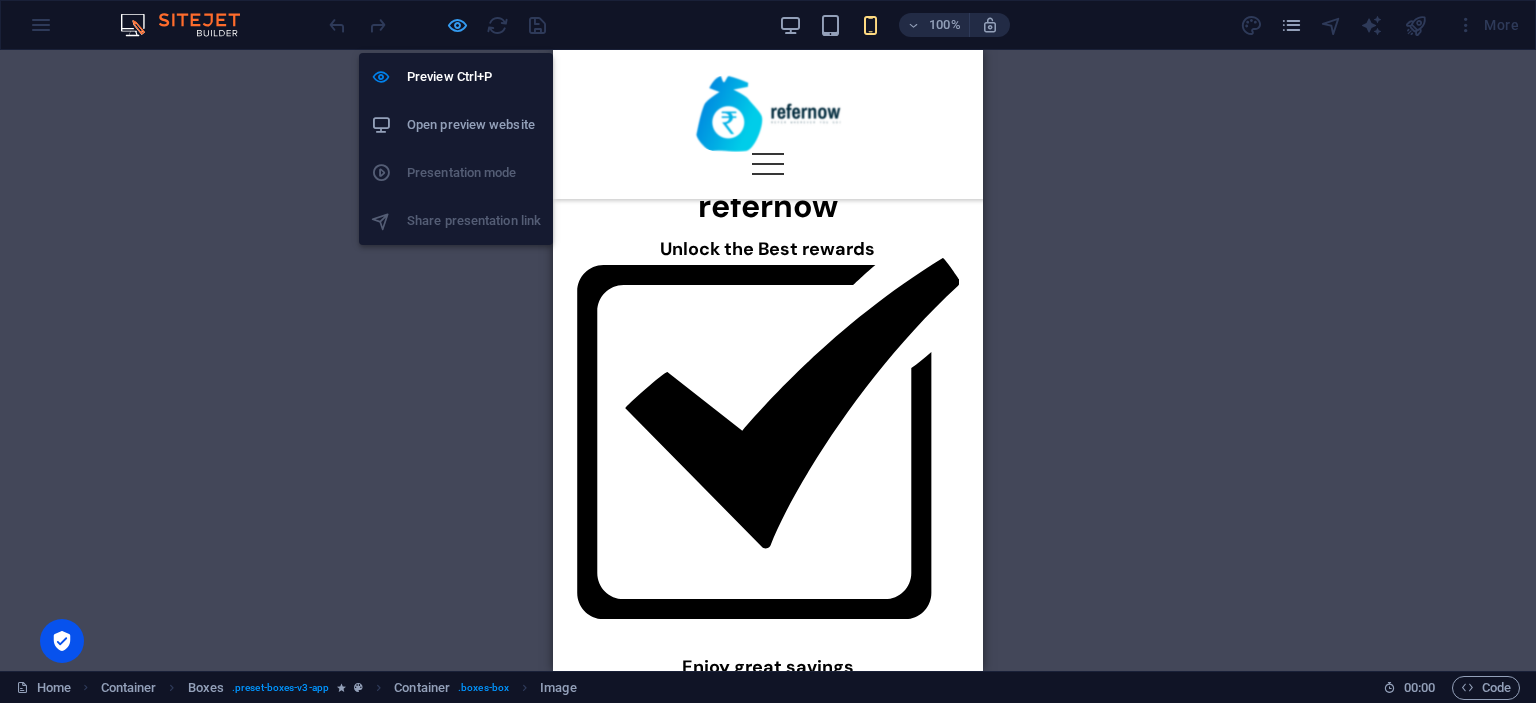 click at bounding box center (457, 25) 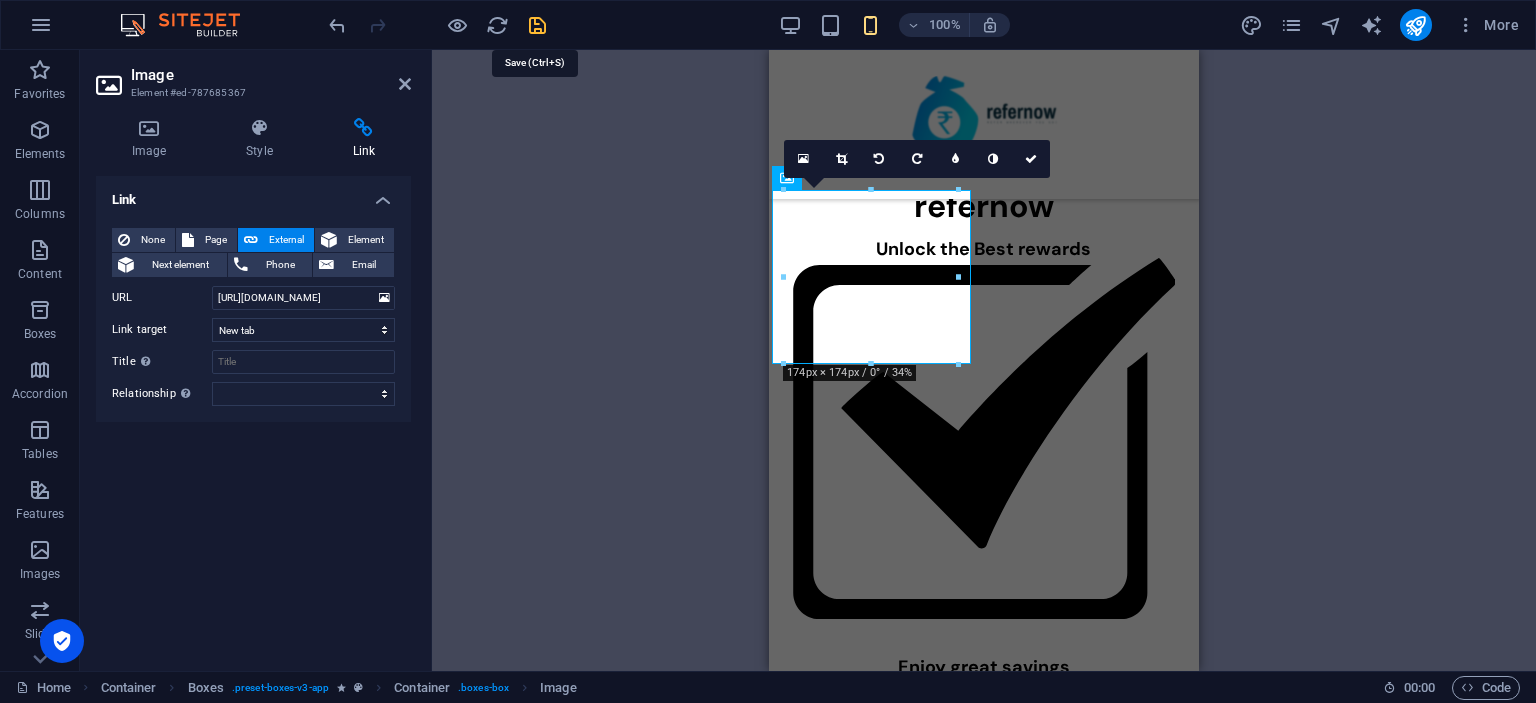 click at bounding box center [537, 25] 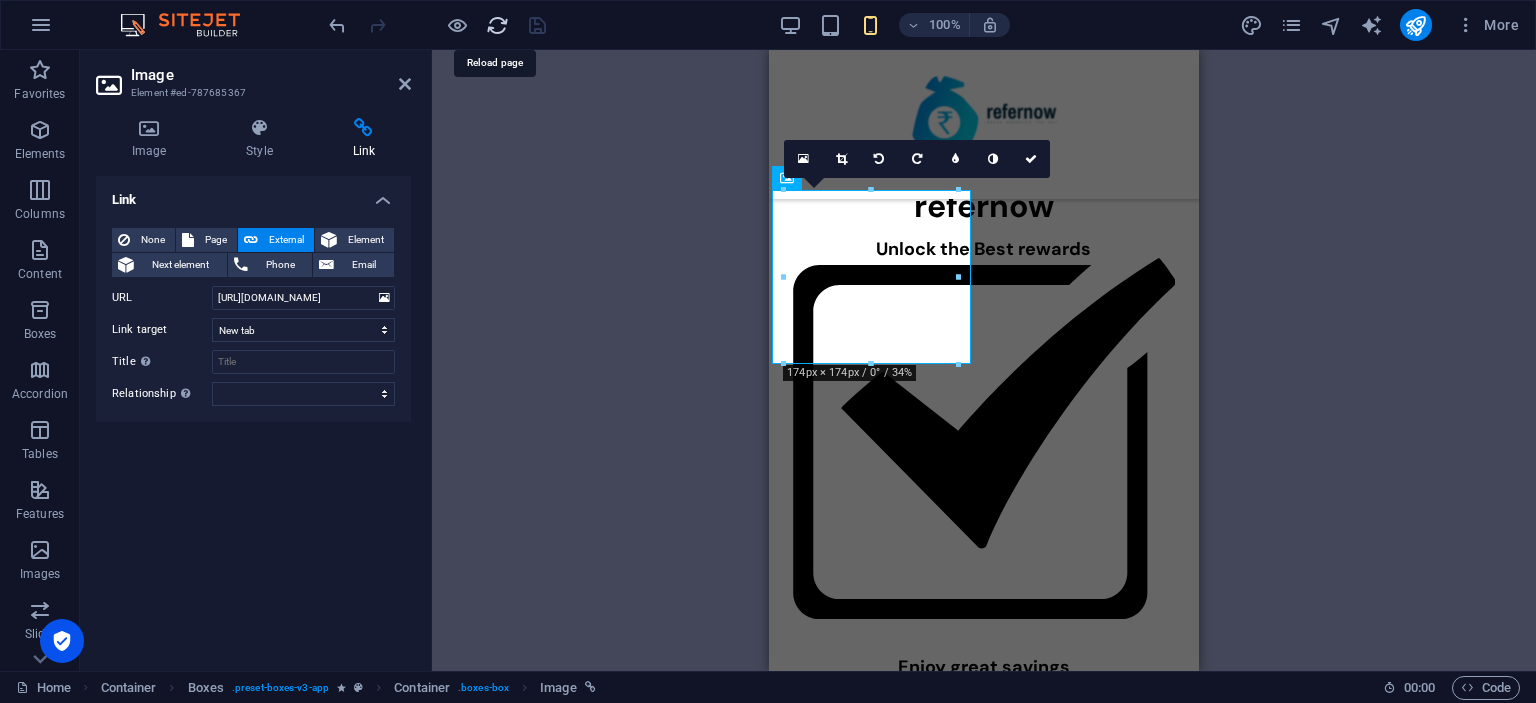 click at bounding box center (497, 25) 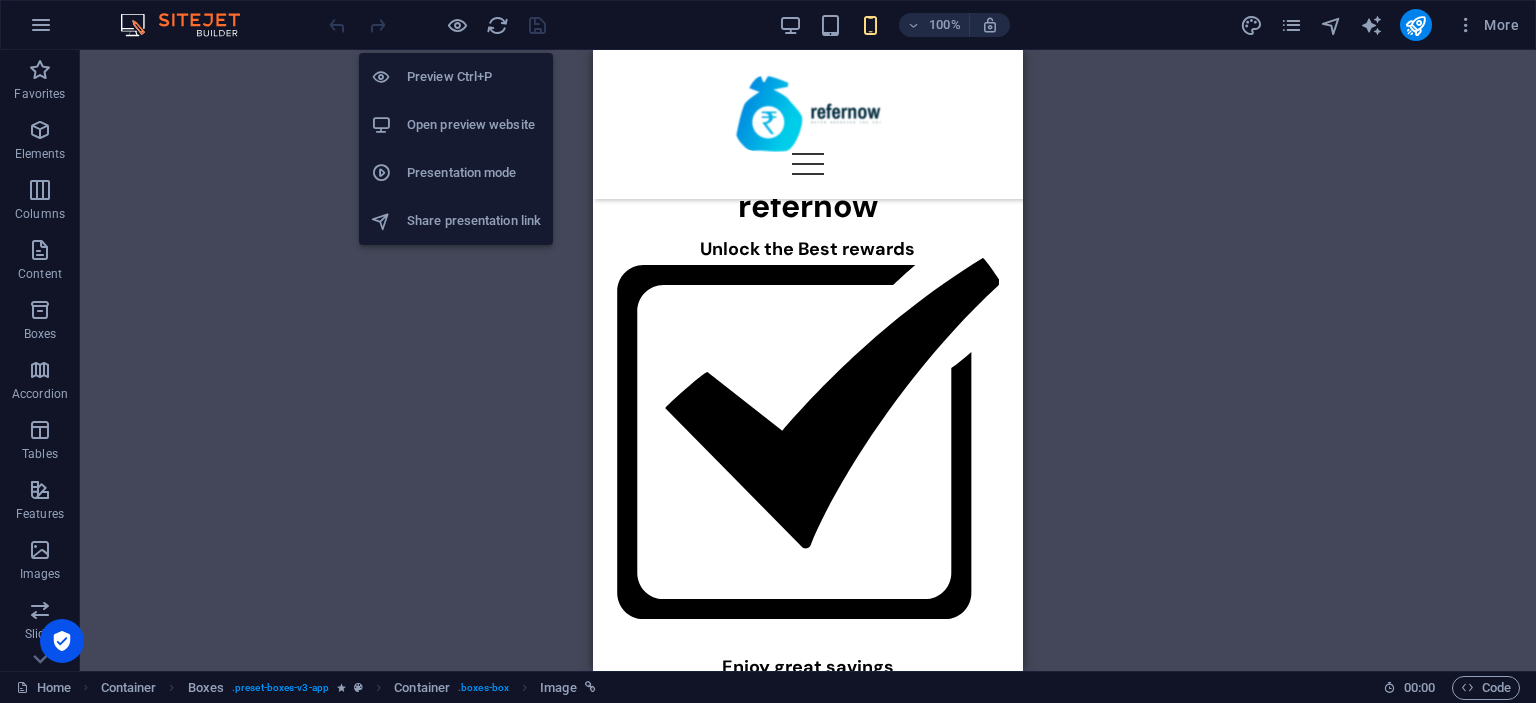 click on "Open preview website" at bounding box center (474, 125) 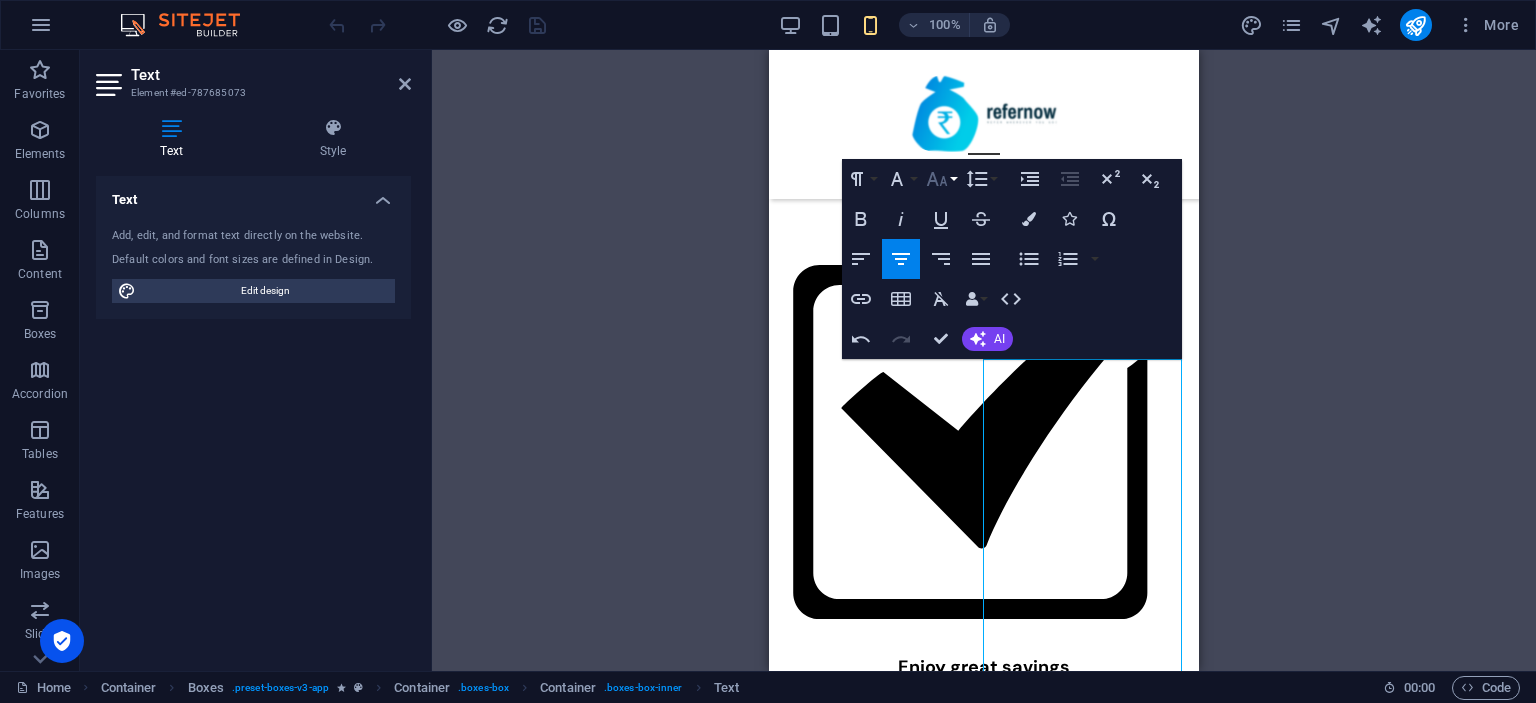 click 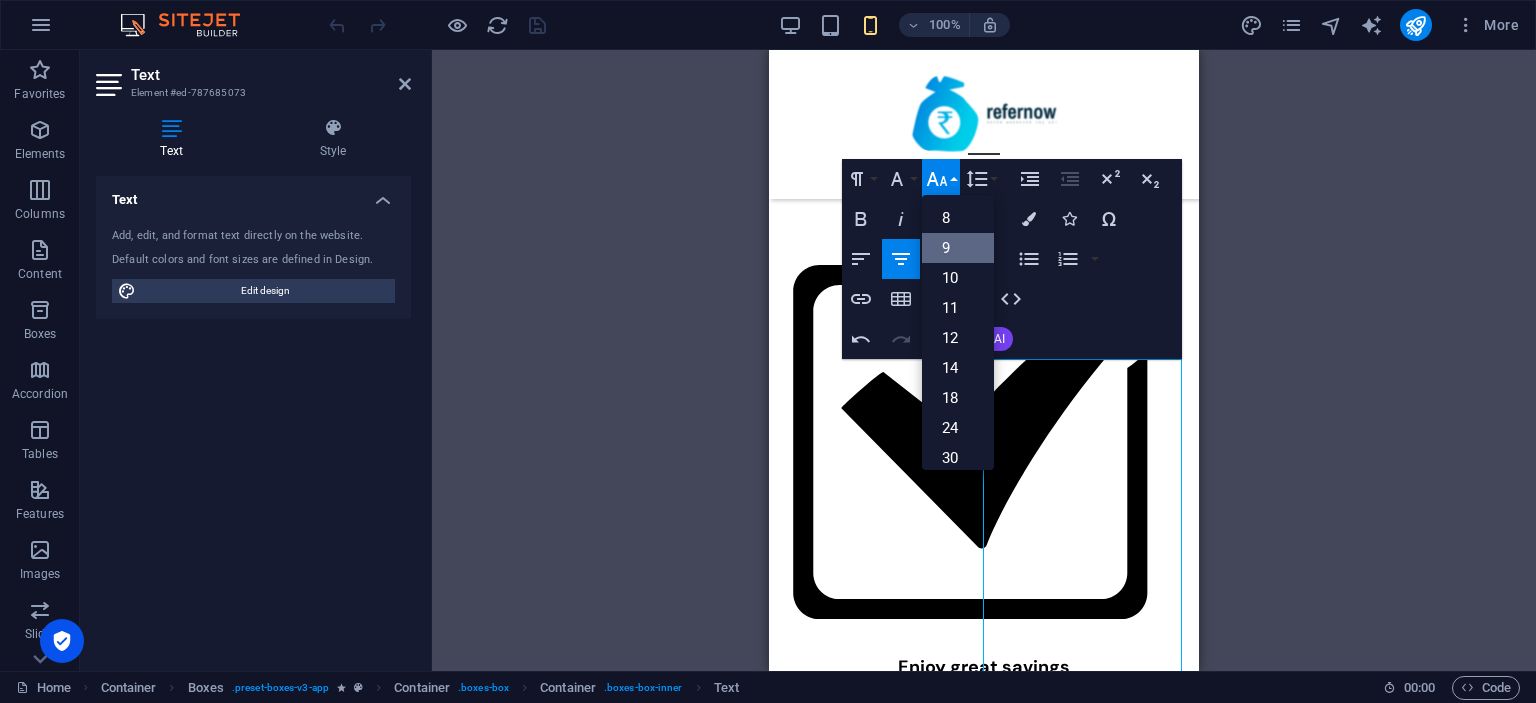 click on "9" at bounding box center [958, 248] 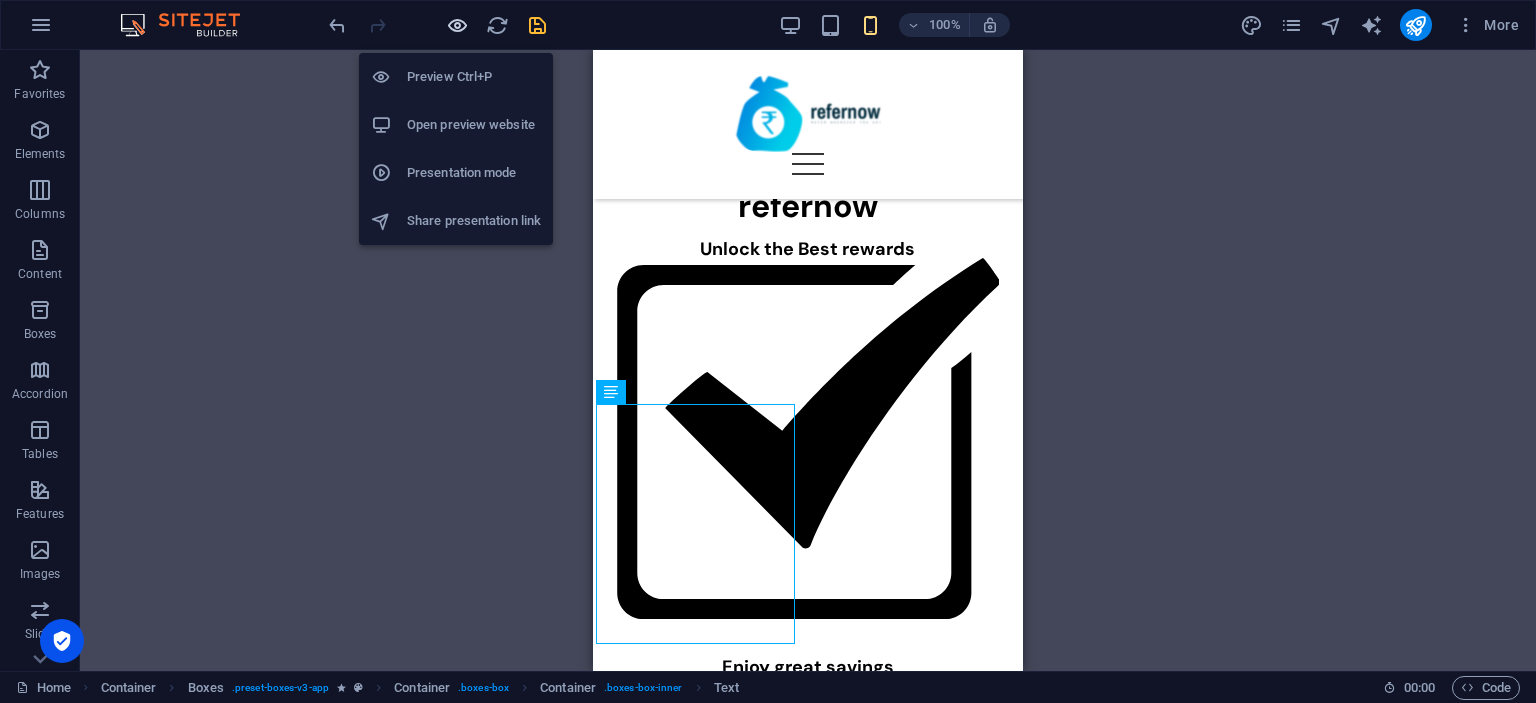 click at bounding box center [457, 25] 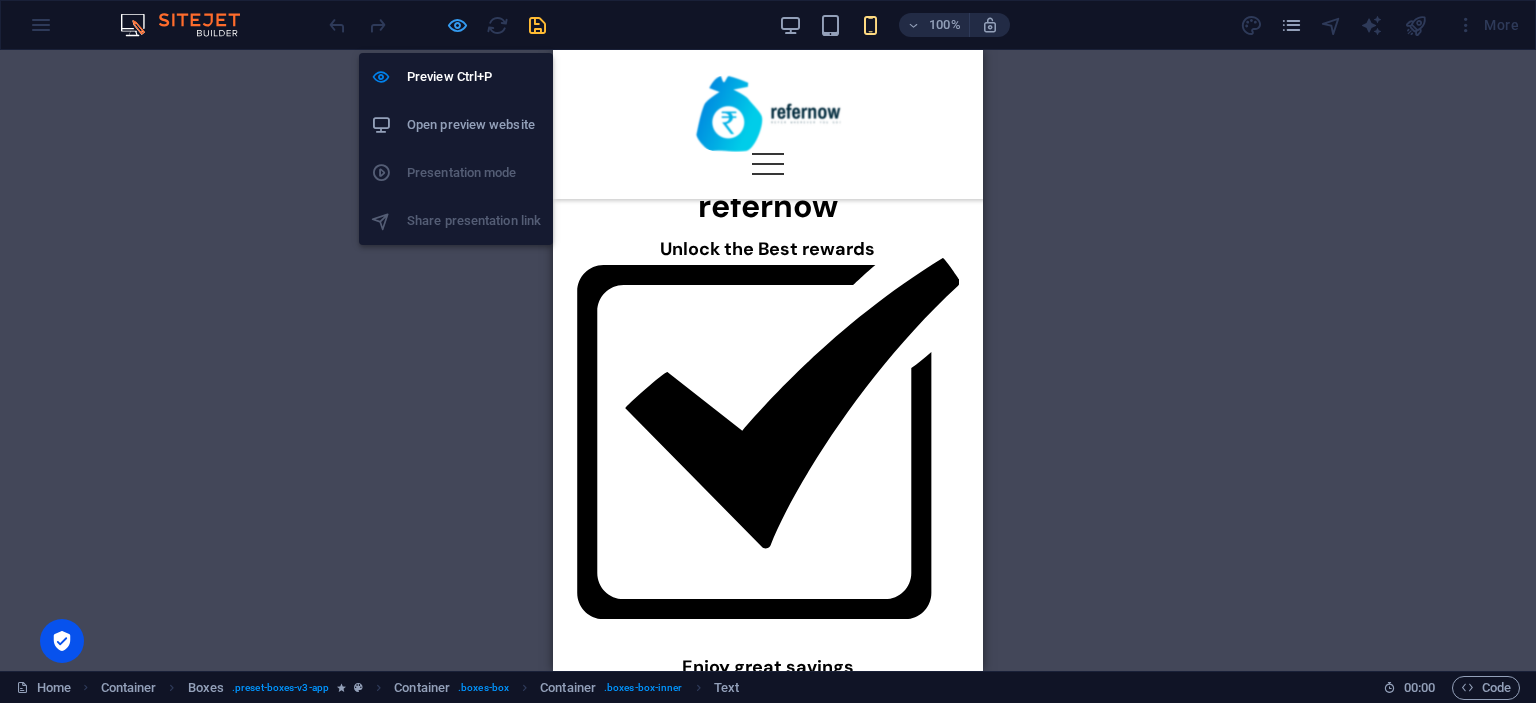 click at bounding box center [457, 25] 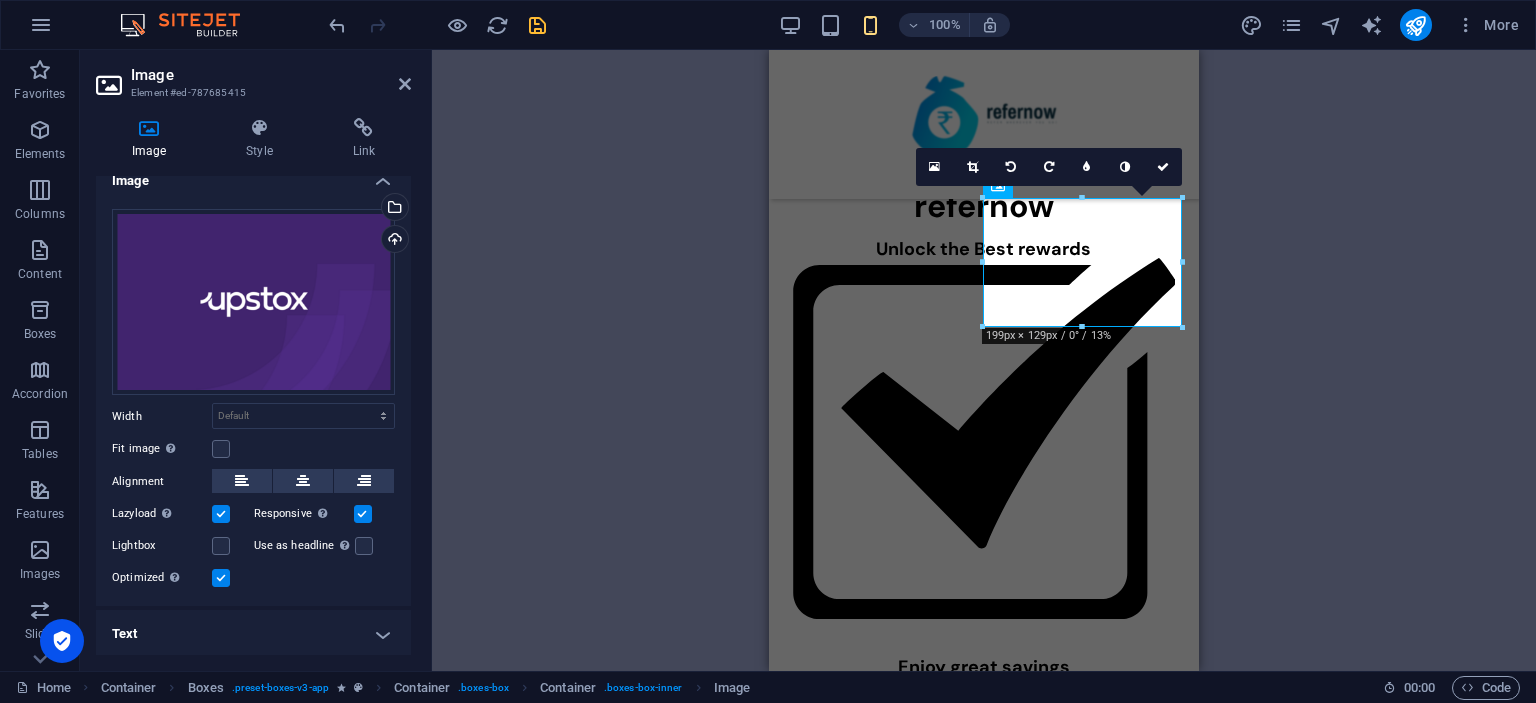 scroll, scrollTop: 0, scrollLeft: 0, axis: both 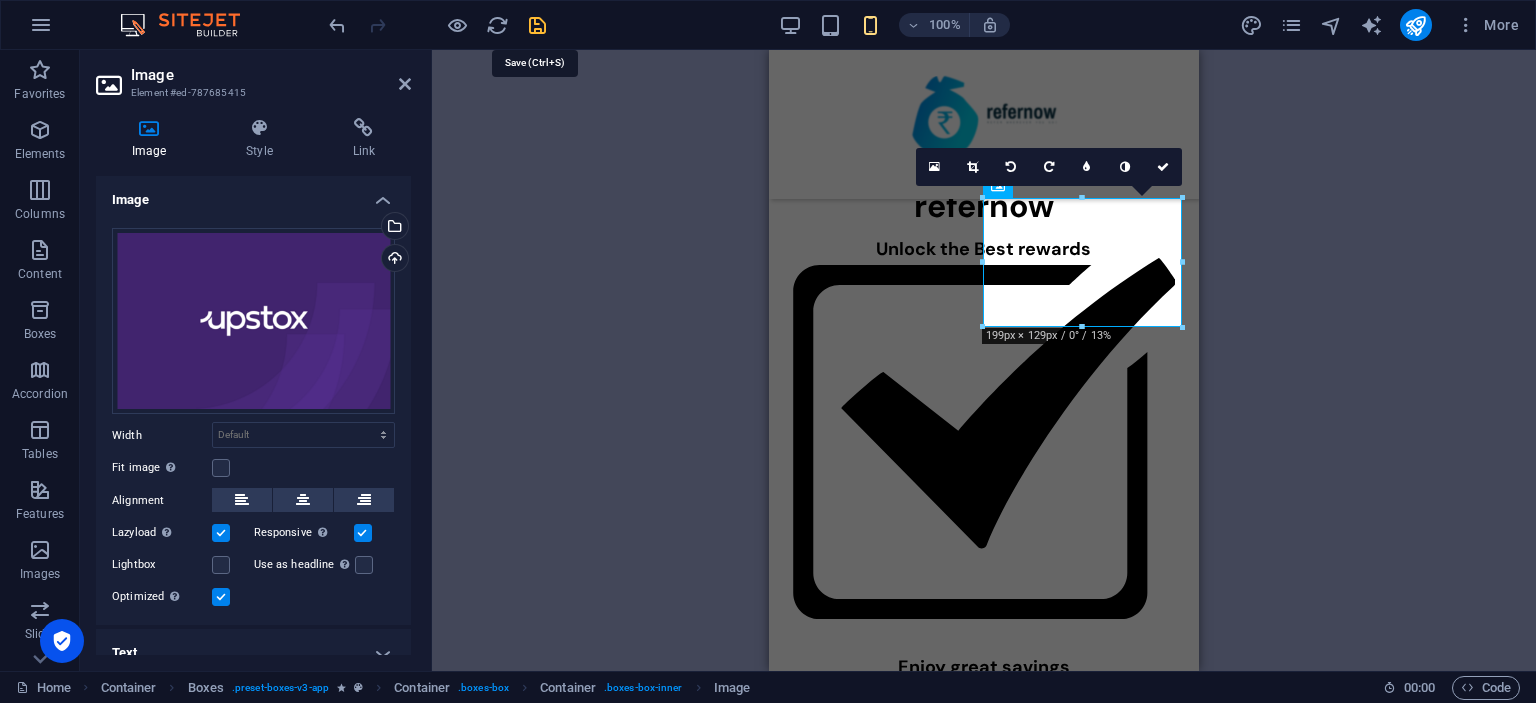click at bounding box center [537, 25] 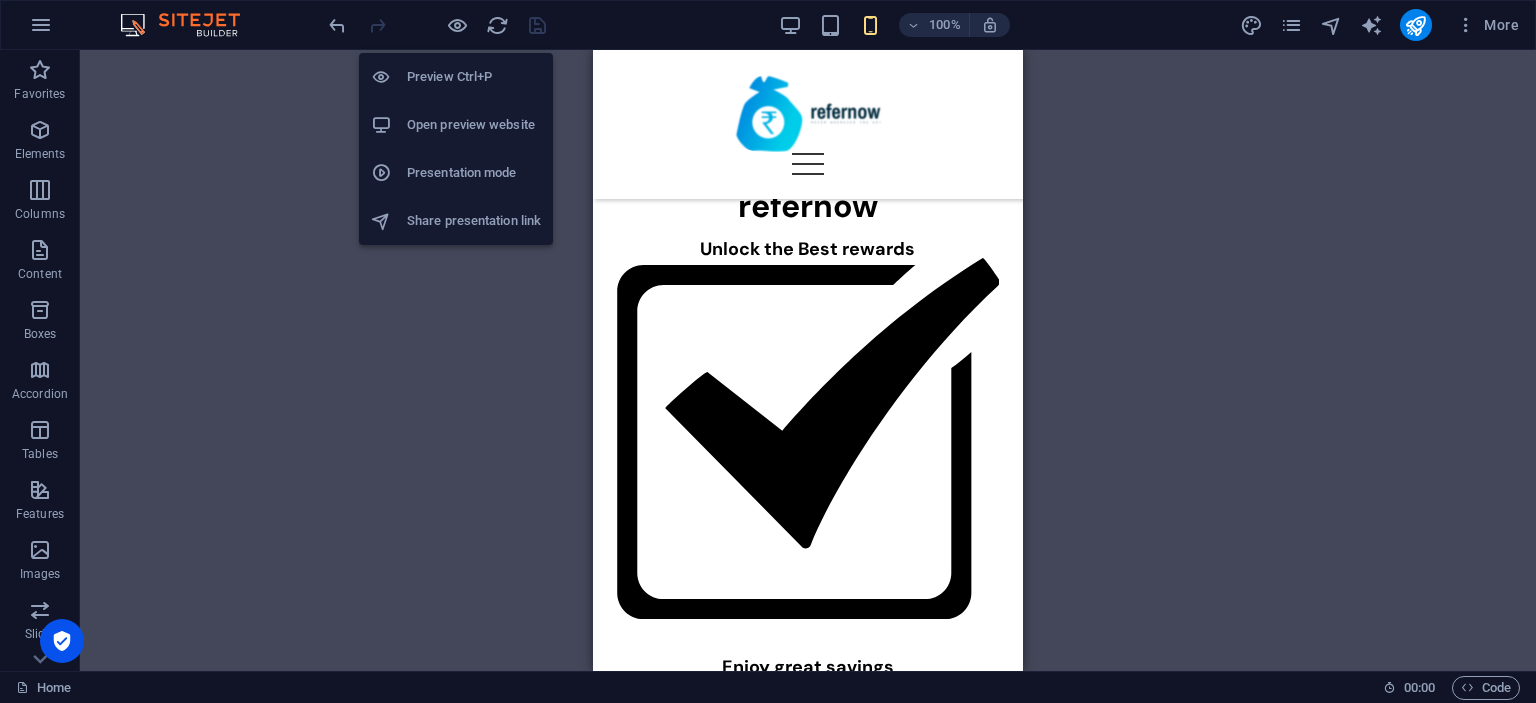click on "Preview Ctrl+P" at bounding box center (456, 77) 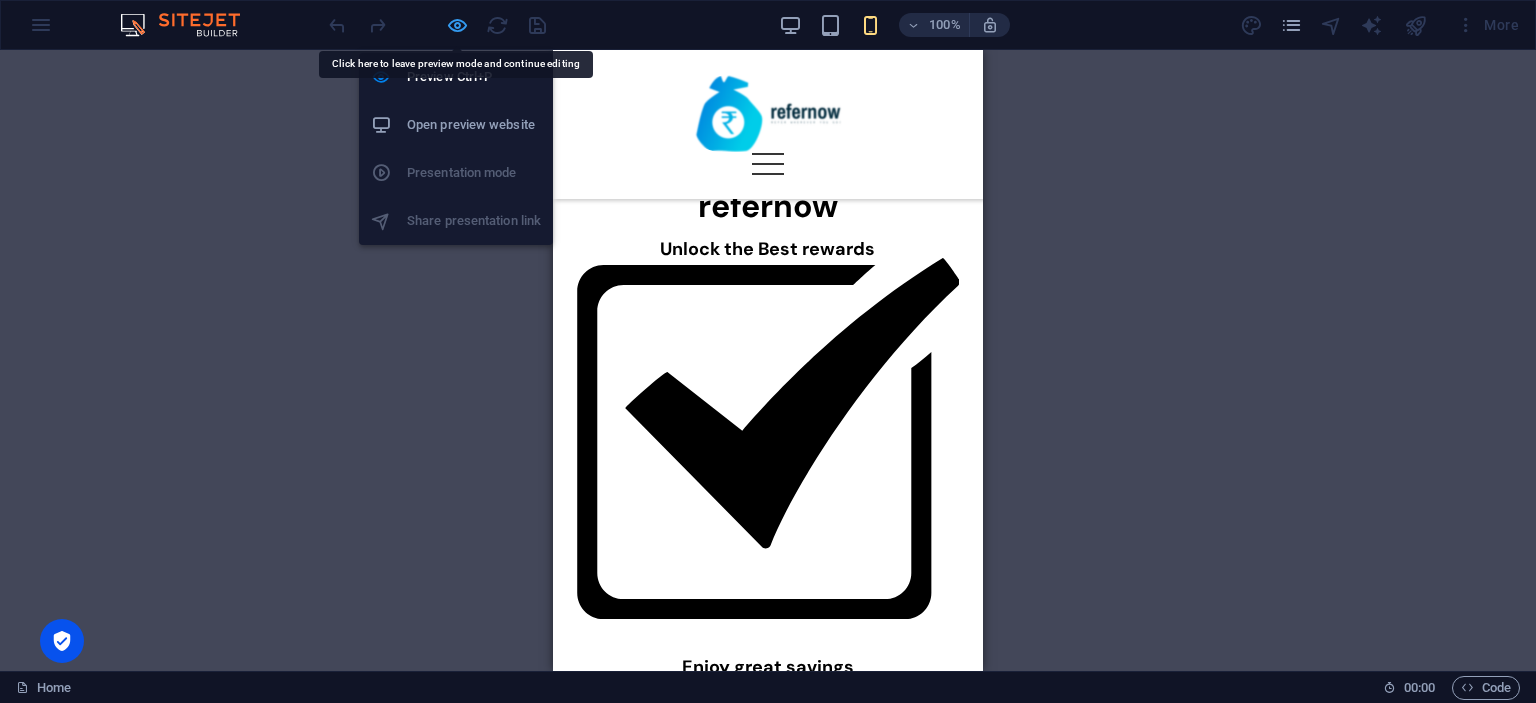 click at bounding box center (457, 25) 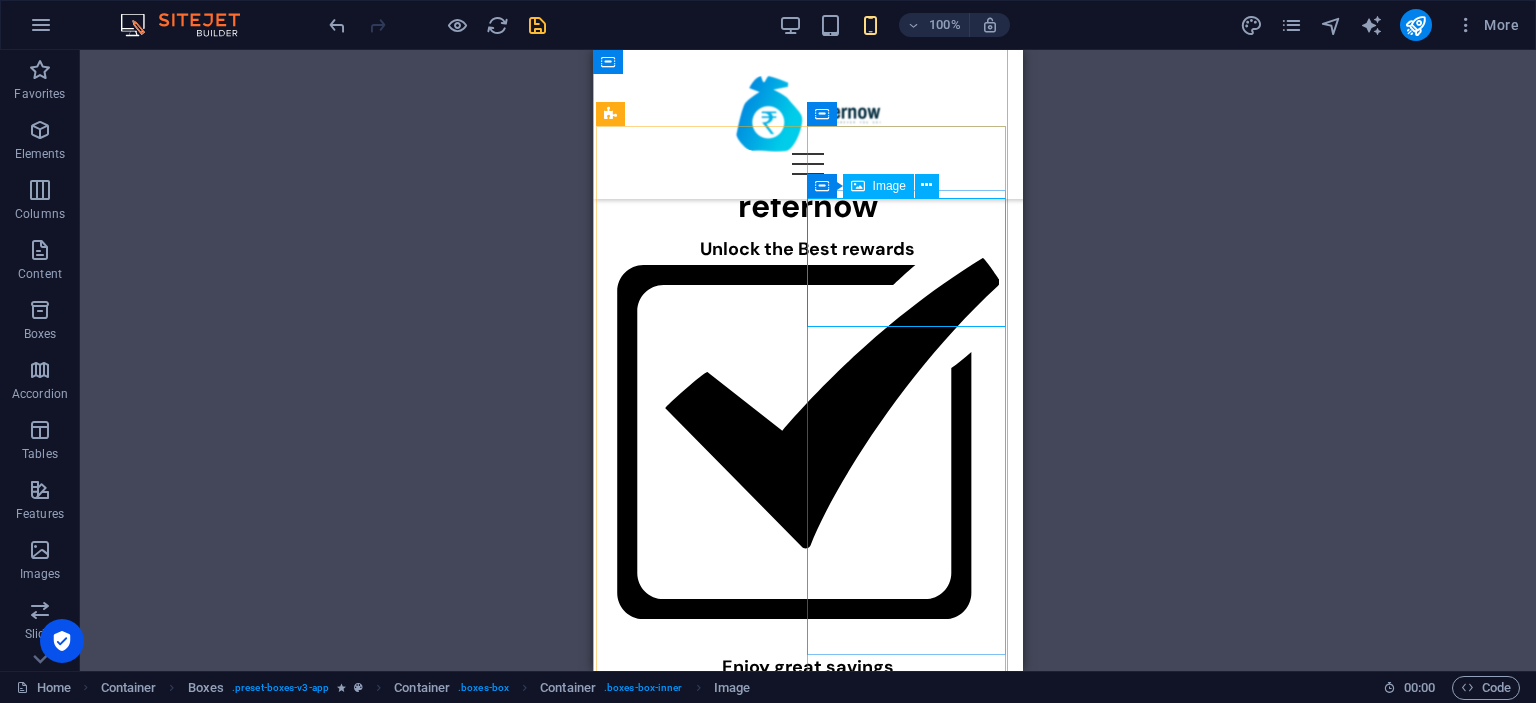 click on "Image" at bounding box center [889, 186] 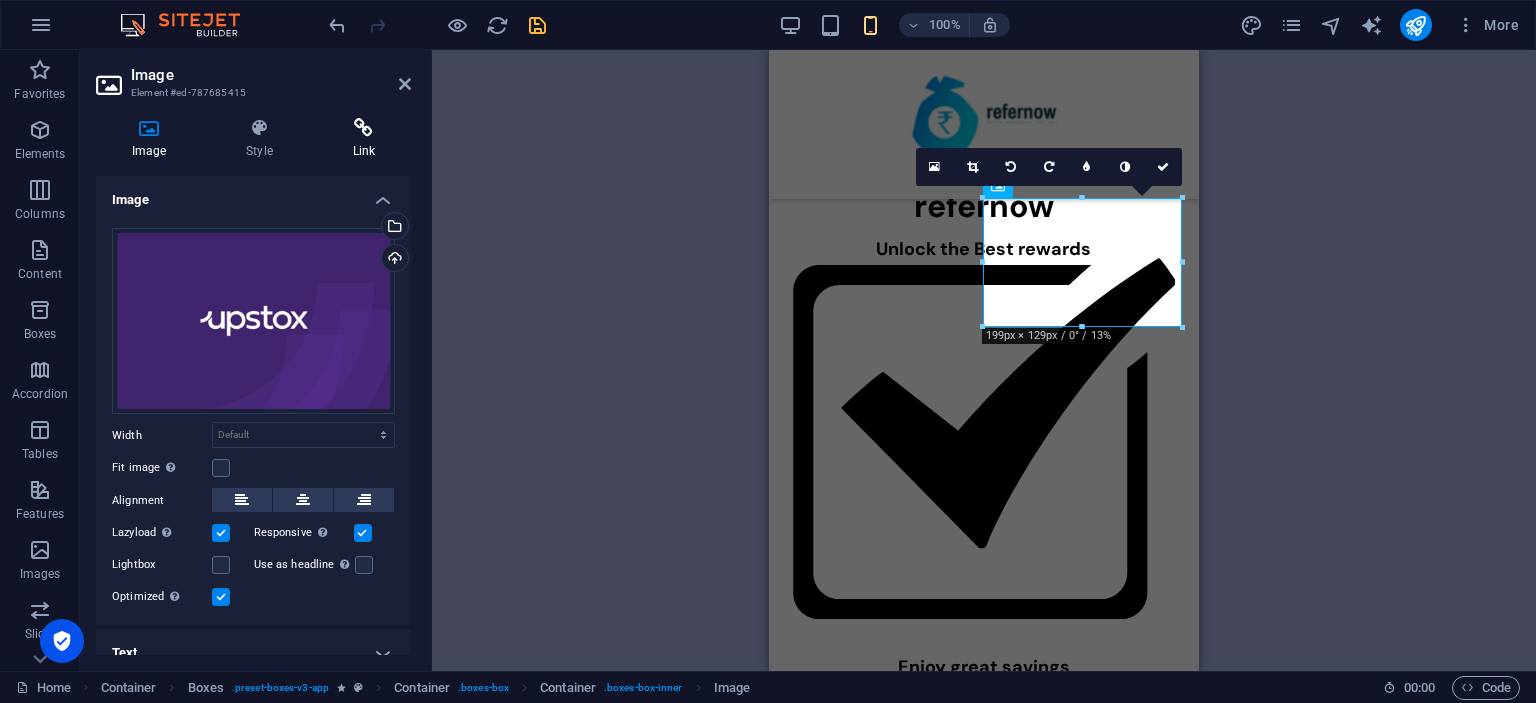 click at bounding box center (364, 128) 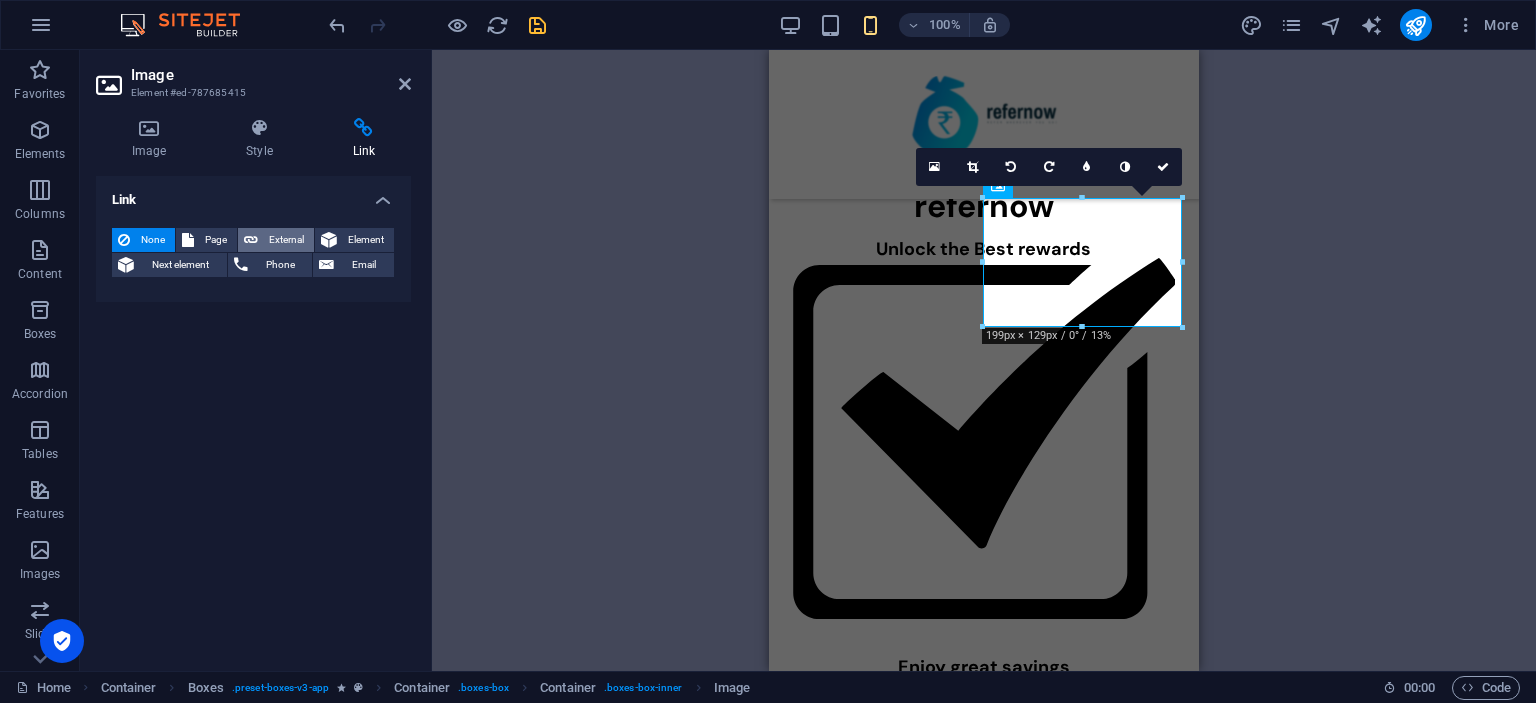 click on "External" at bounding box center [286, 240] 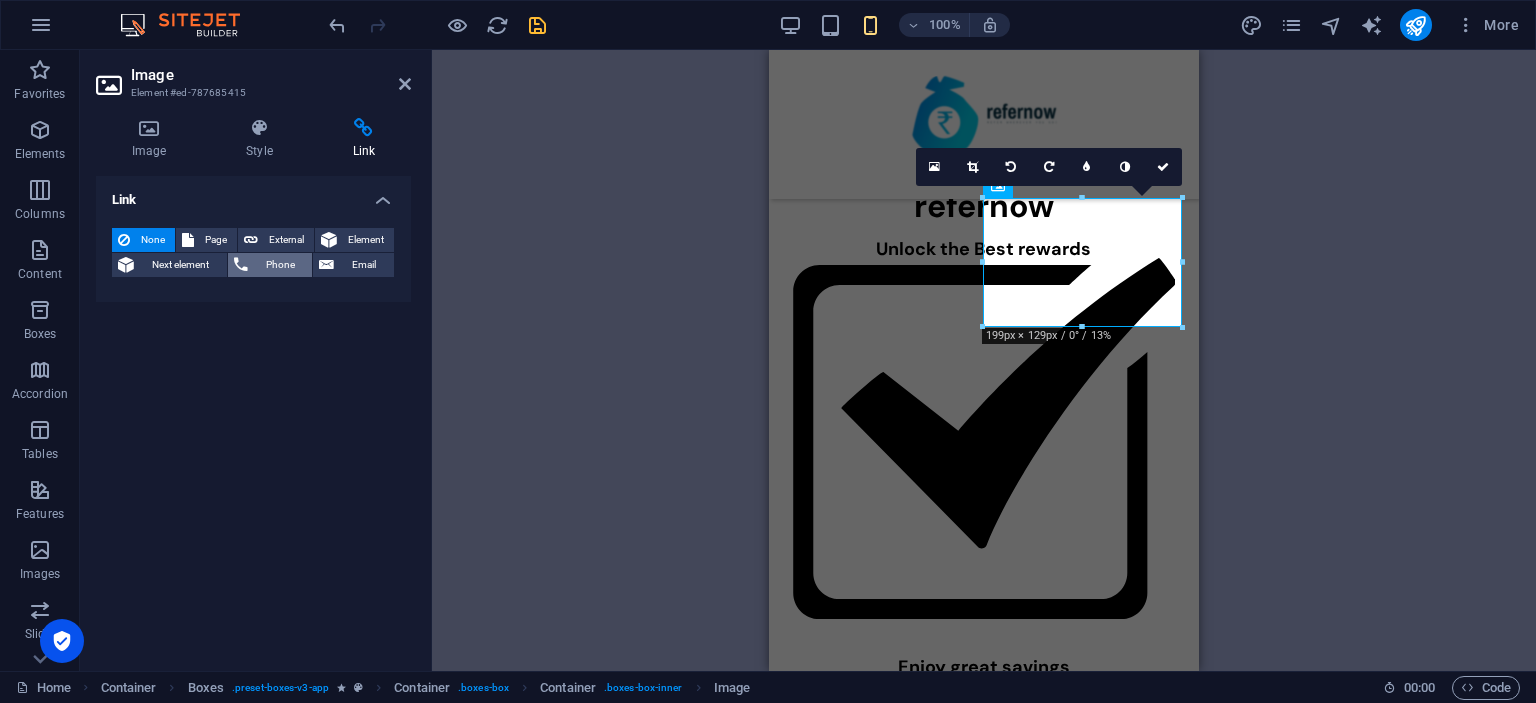select on "blank" 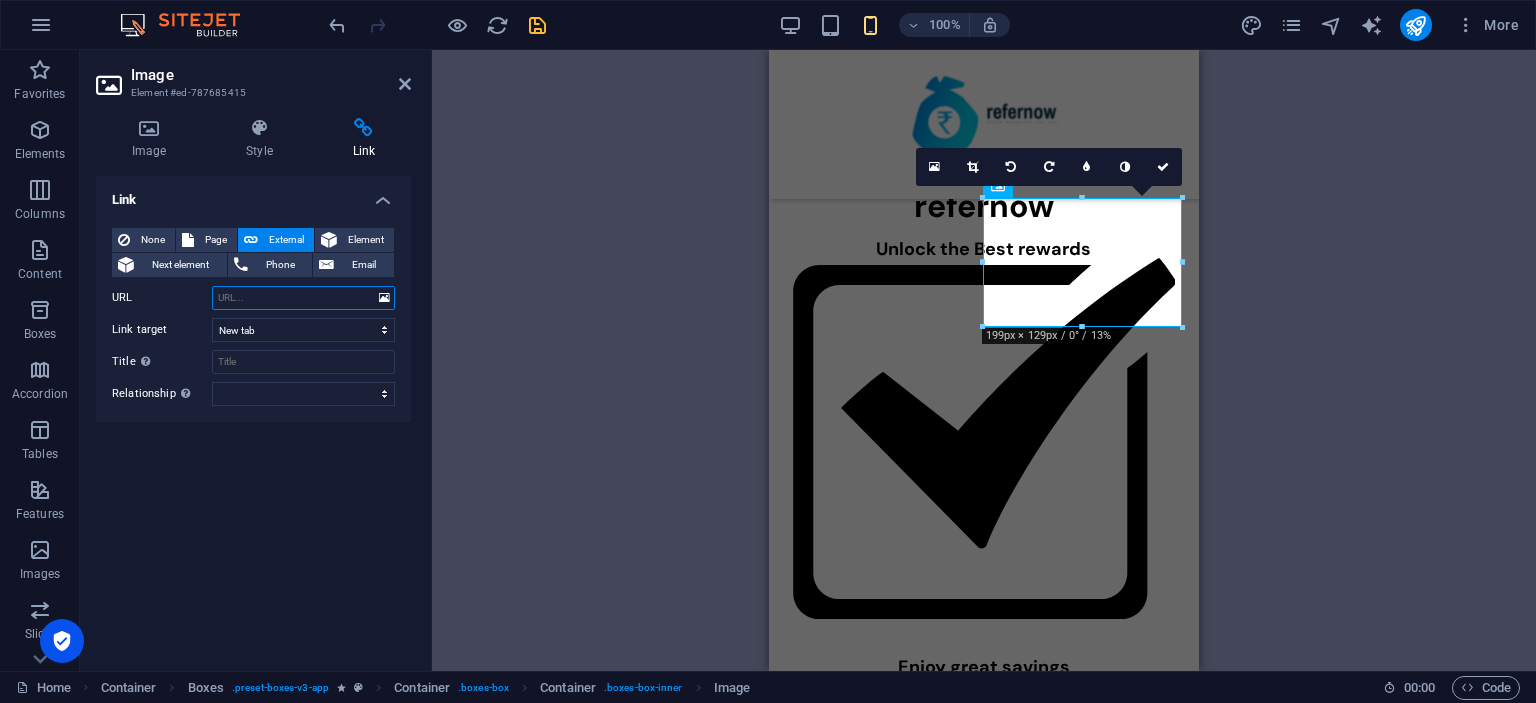 paste on "[URL][DOMAIN_NAME]" 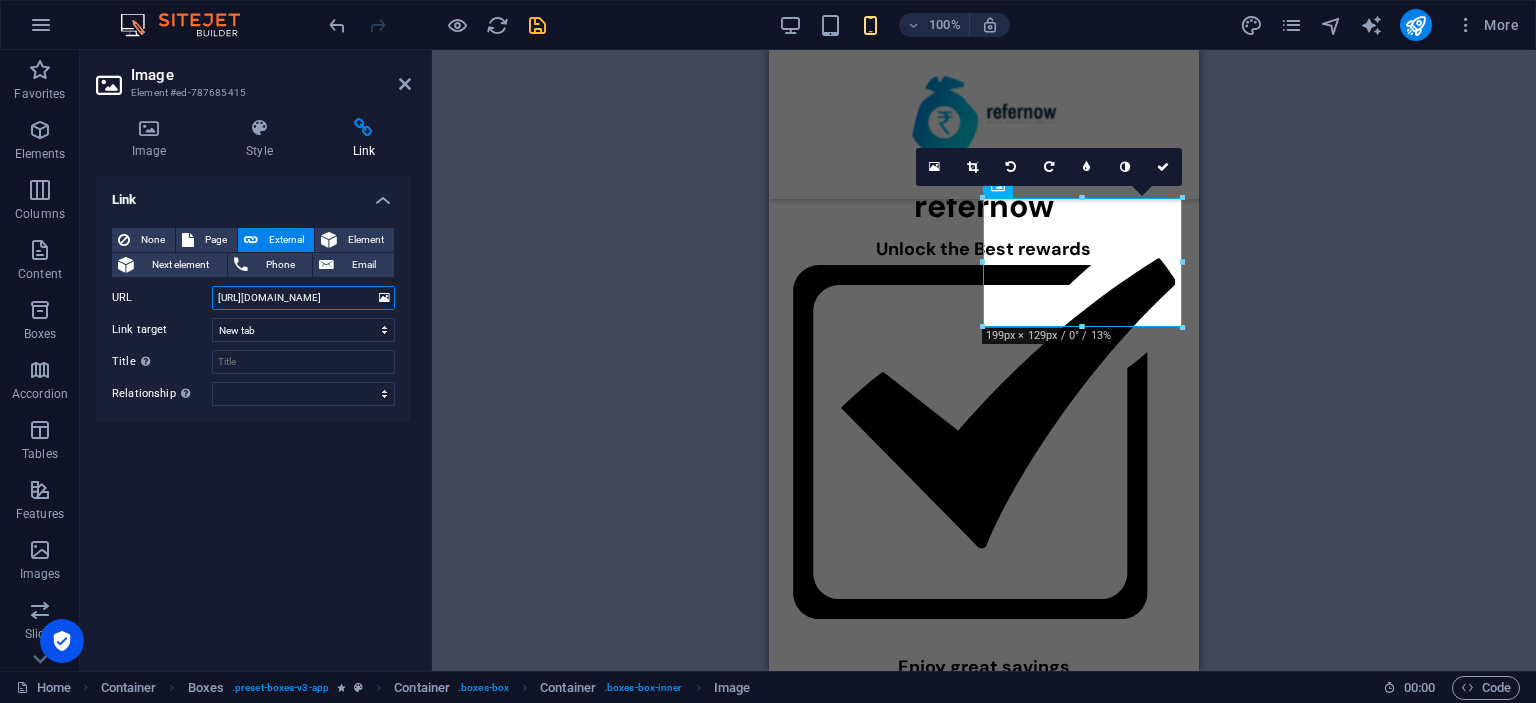 scroll, scrollTop: 0, scrollLeft: 32, axis: horizontal 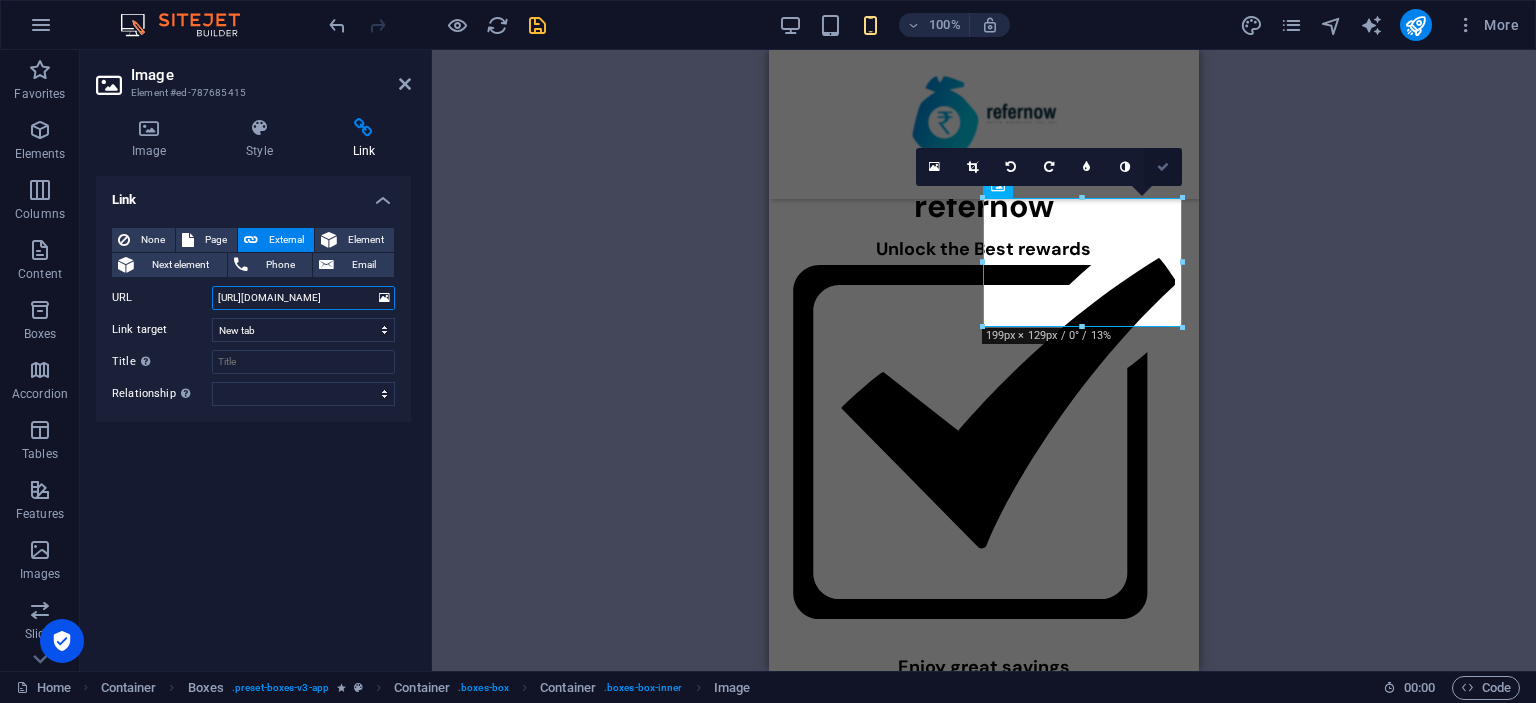 type on "[URL][DOMAIN_NAME]" 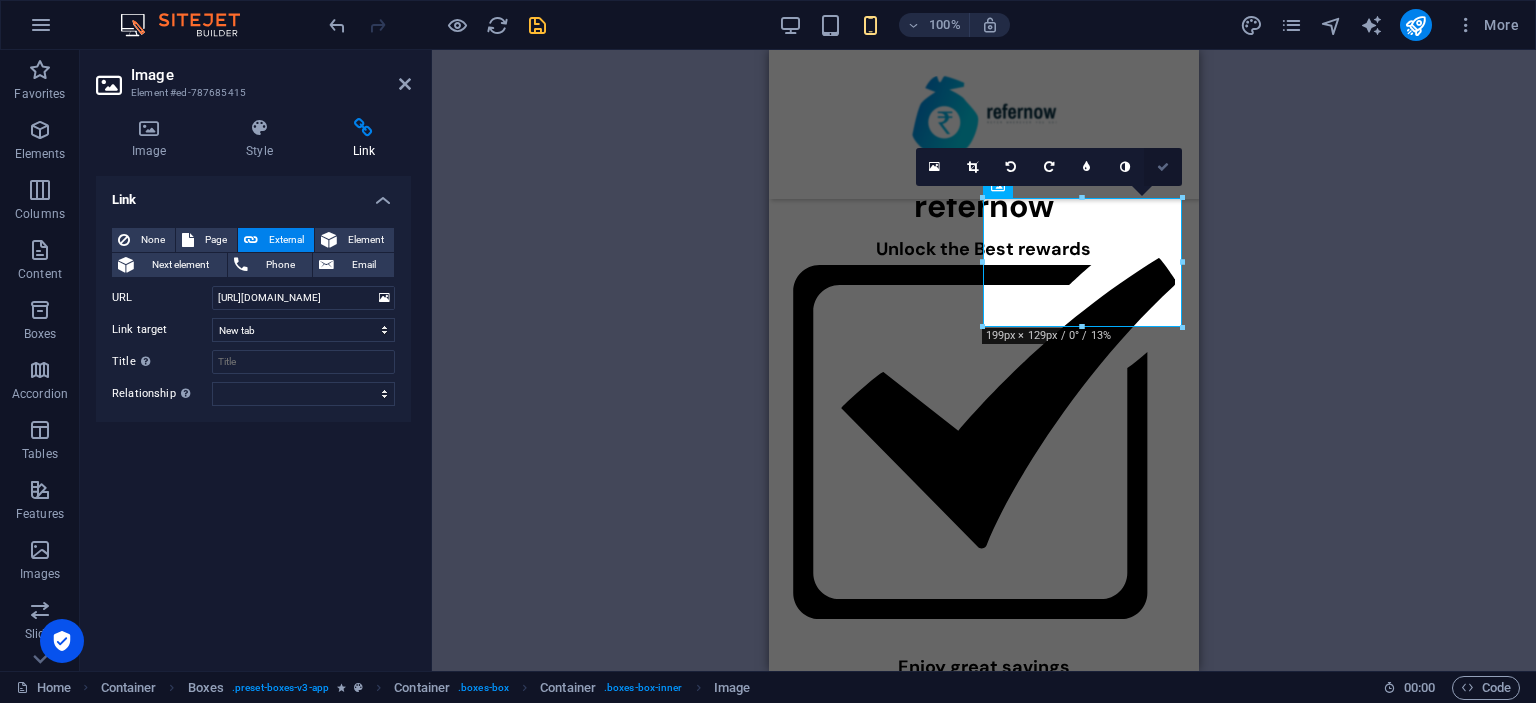 scroll, scrollTop: 0, scrollLeft: 0, axis: both 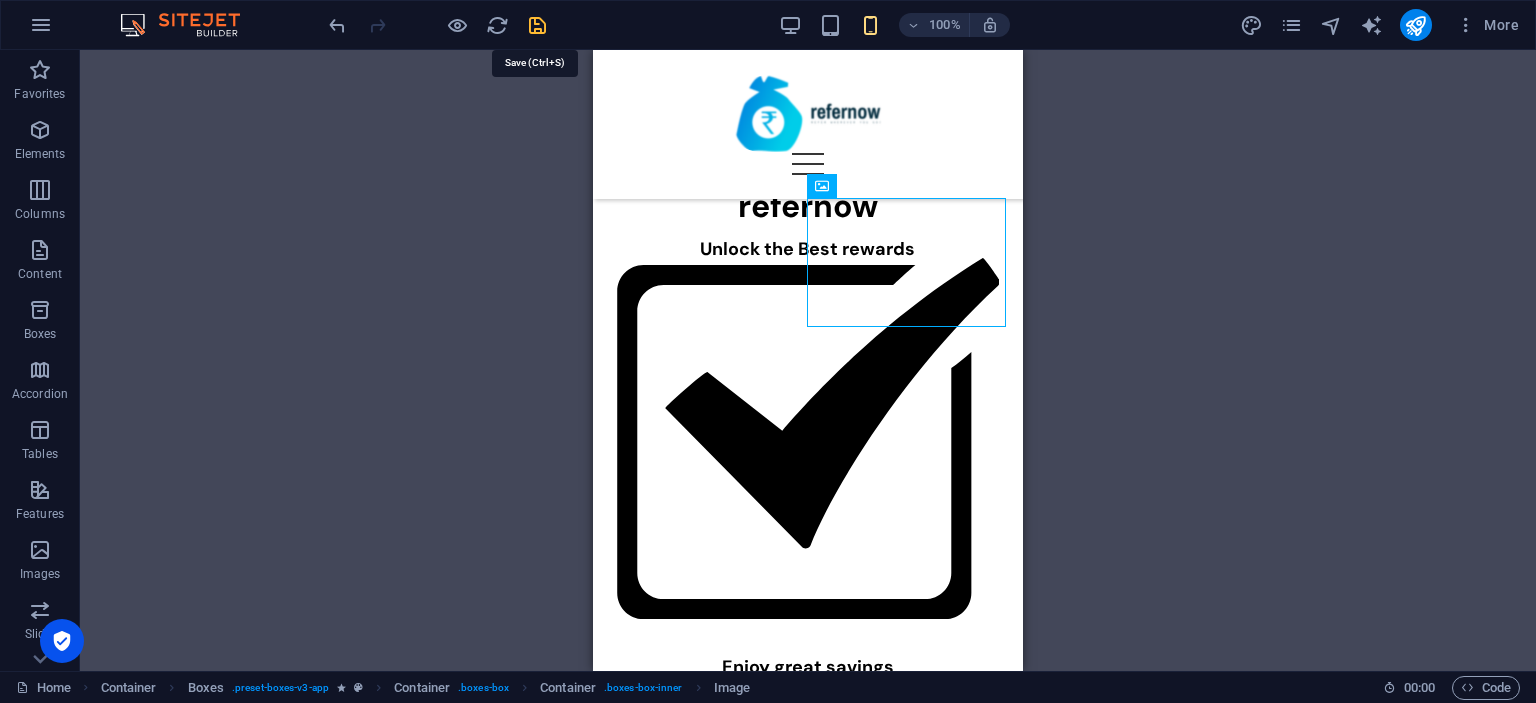 click at bounding box center [537, 25] 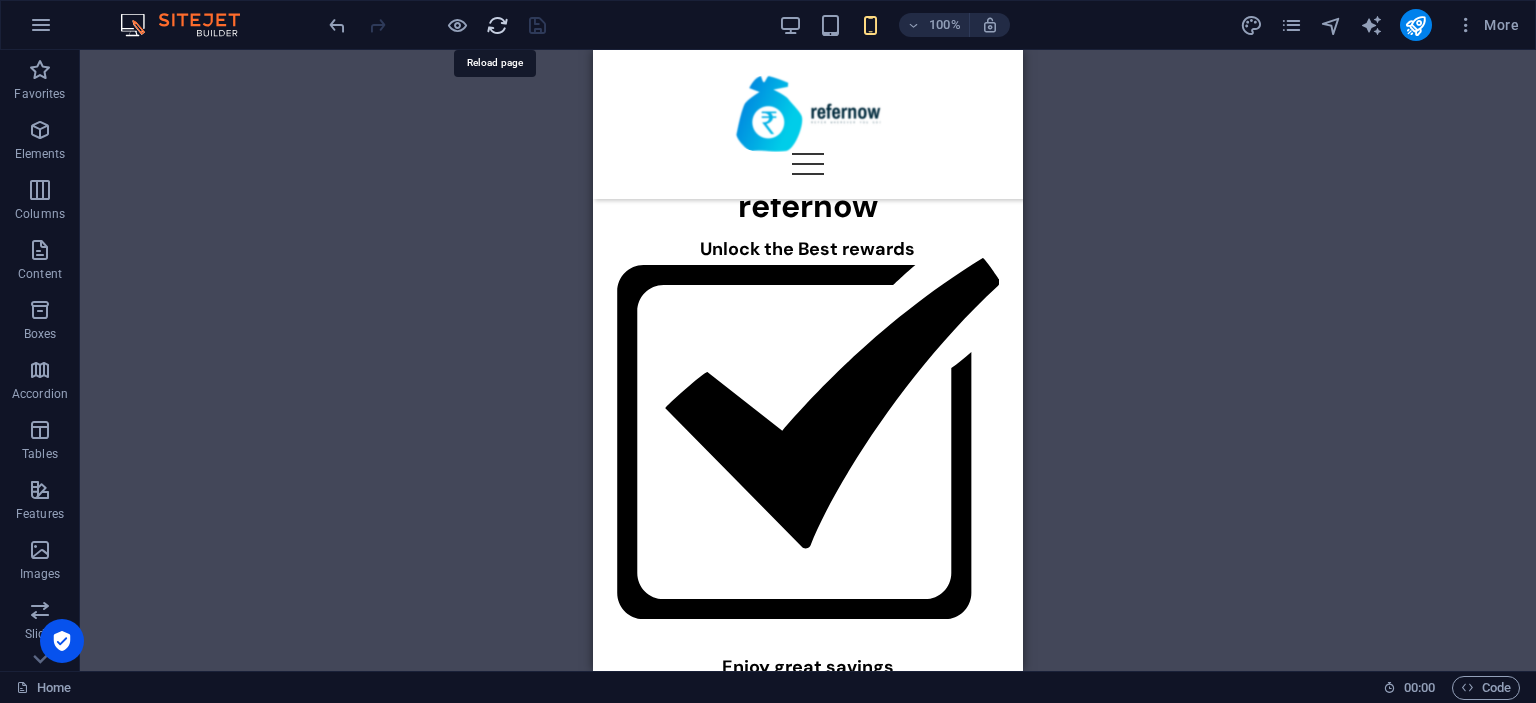 click at bounding box center (497, 25) 